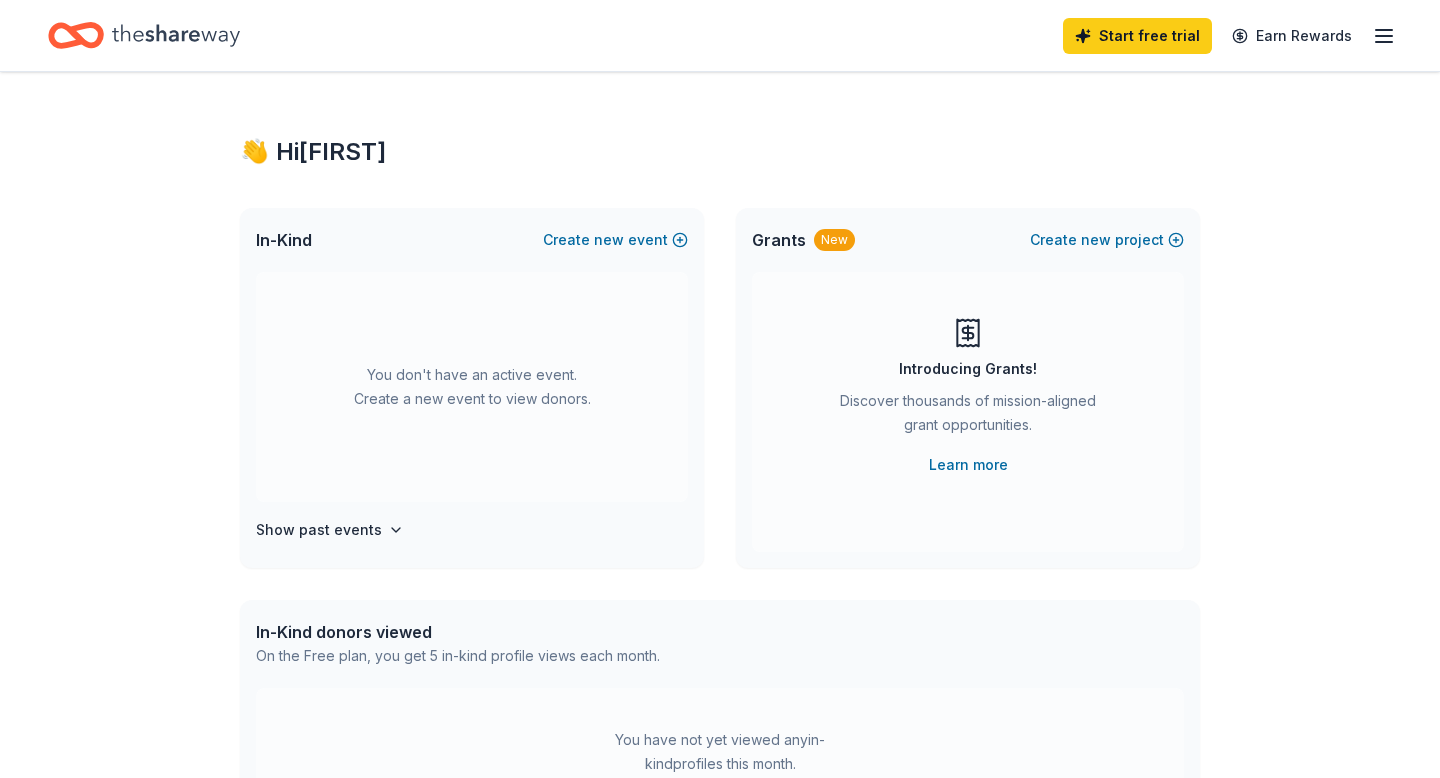 scroll, scrollTop: 0, scrollLeft: 0, axis: both 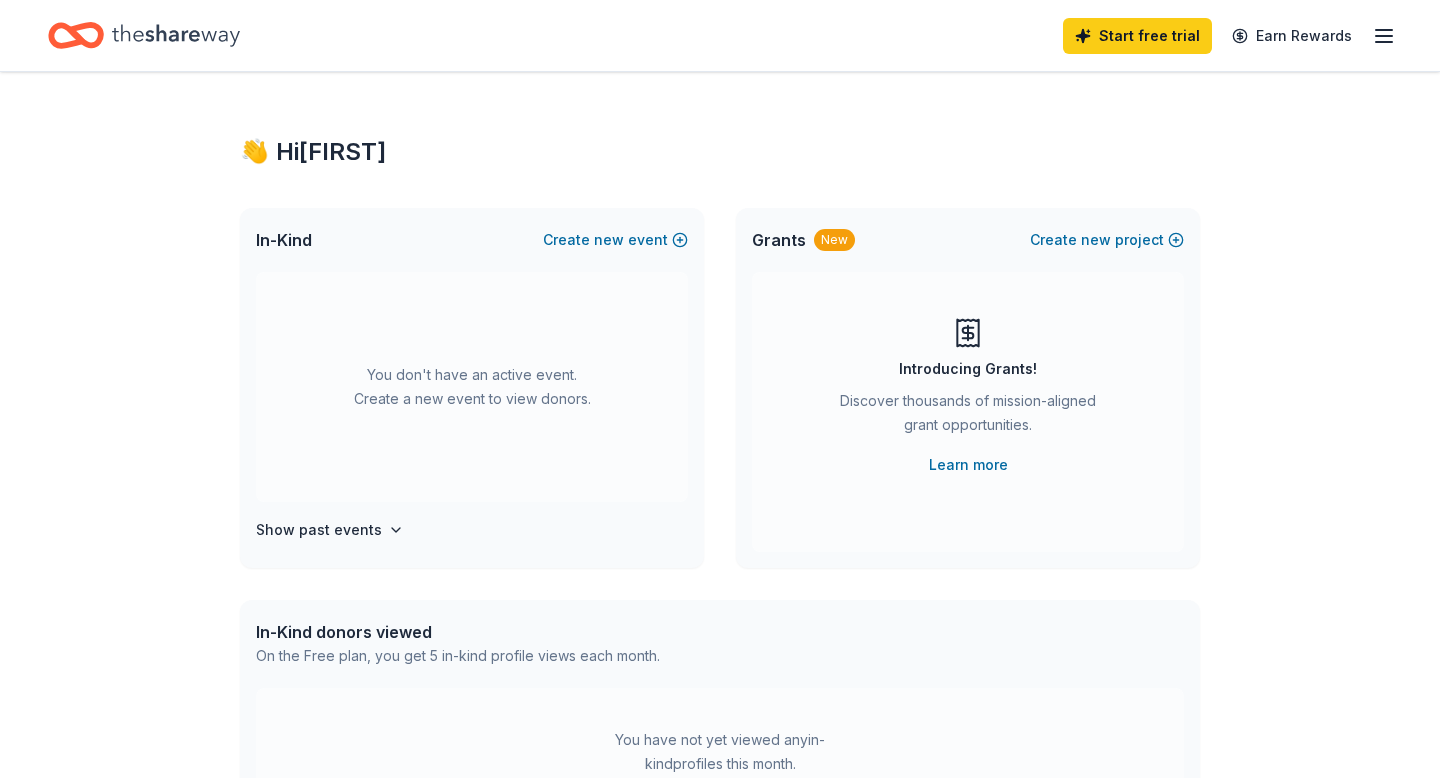 click on "👋 Hi  [FIRST] In-Kind Create  new  event   You don't have an active event. Create a new event to view donors. Show past events Grants New Create  new  project   Introducing Grants! Discover thousands of mission-aligned grant opportunities. Learn more In-Kind donors viewed On the Free plan, you get 5 in-kind profile views each month. You have not yet viewed any  in-kind  profiles this month. Create a new  event   to view  donors . Grants viewed On the Free plan, you get 5 grant profile views each month. You have not yet viewed any  grant  profiles this month. Create a new  project   to view  grants ." at bounding box center (720, 656) 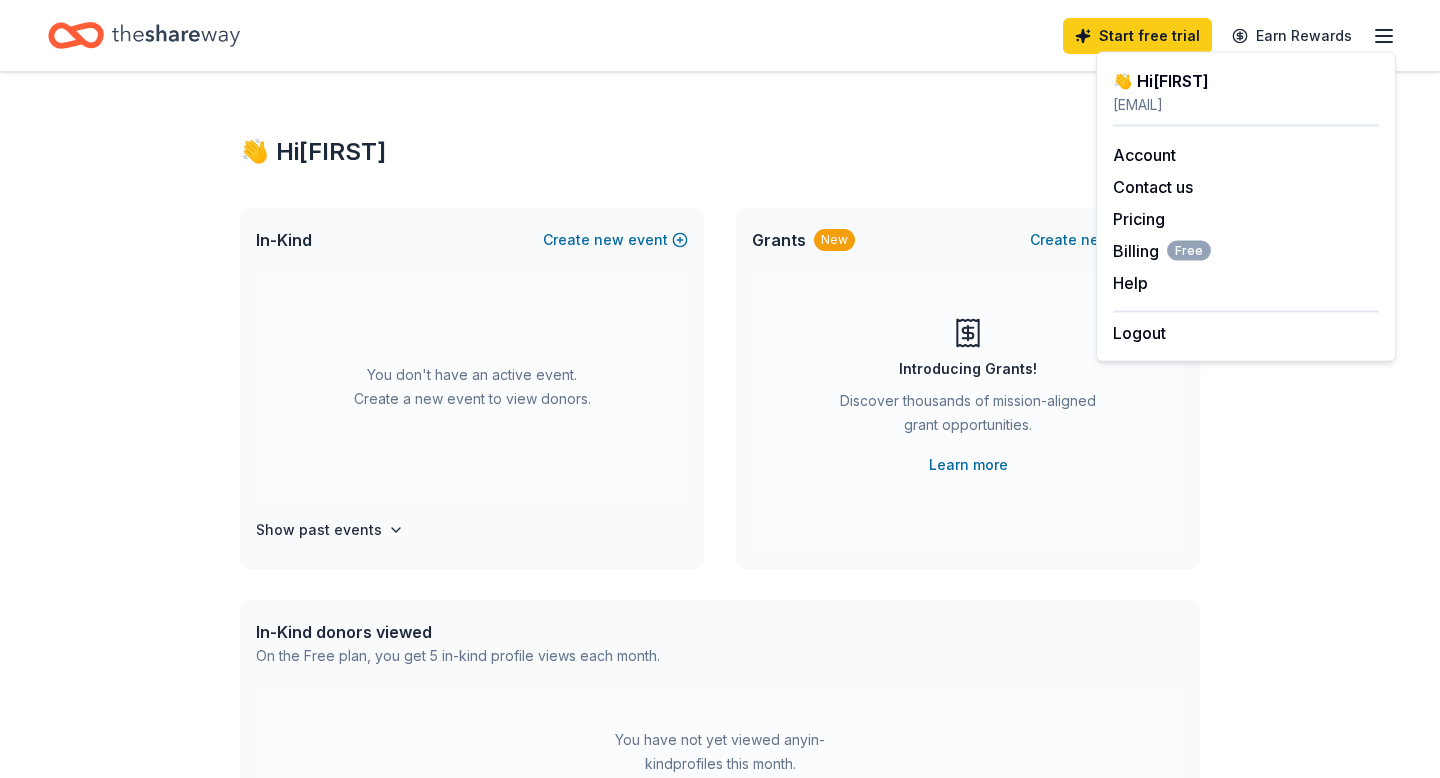 click on "👋 Hi  [FIRST] In-Kind Create  new  event   You don't have an active event. Create a new event to view donors. Show past events Grants New Create  new  project   Introducing Grants! Discover thousands of mission-aligned grant opportunities. Learn more In-Kind donors viewed On the Free plan, you get 5 in-kind profile views each month. You have not yet viewed any  in-kind  profiles this month. Create a new  event   to view  donors . Grants viewed On the Free plan, you get 5 grant profile views each month. You have not yet viewed any  grant  profiles this month. Create a new  project   to view  grants ." at bounding box center (720, 656) 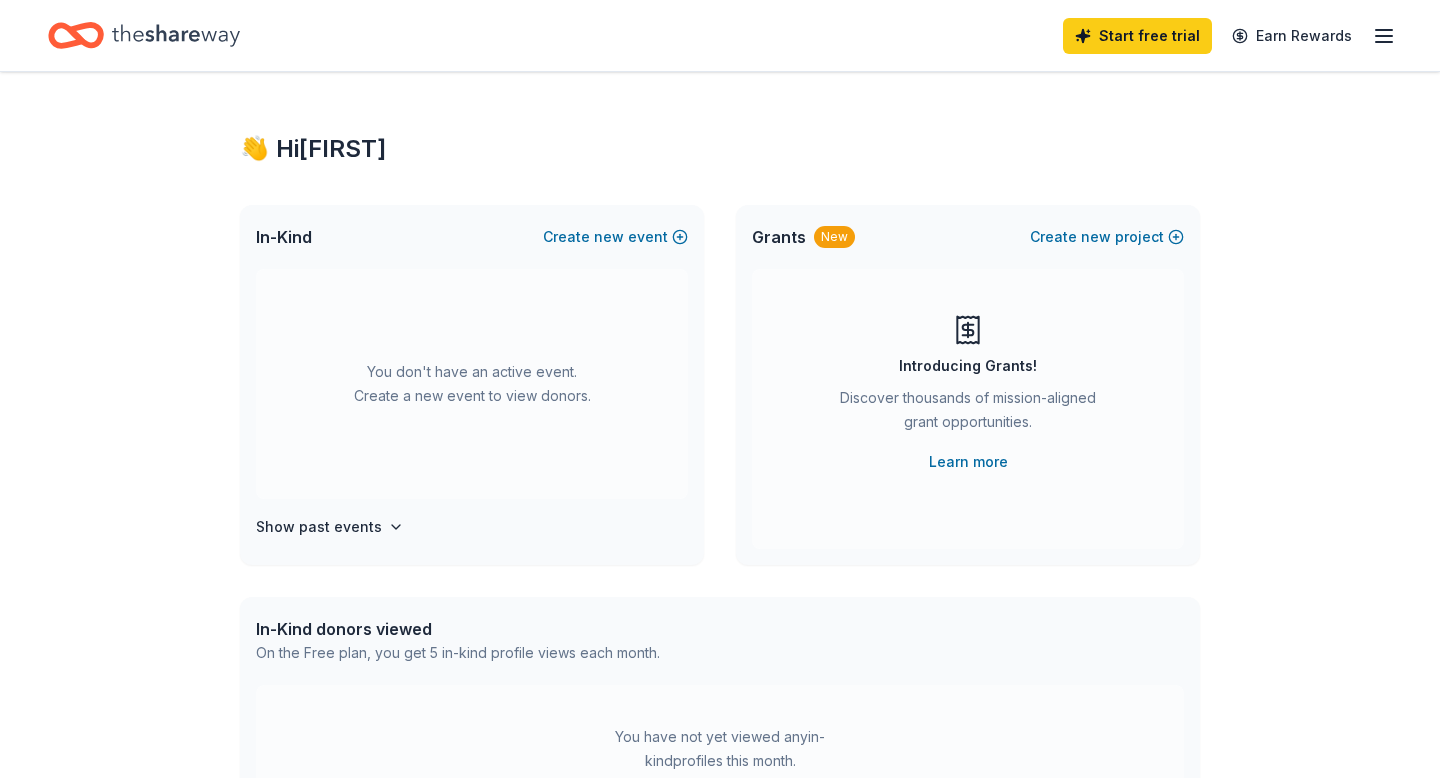 scroll, scrollTop: 0, scrollLeft: 0, axis: both 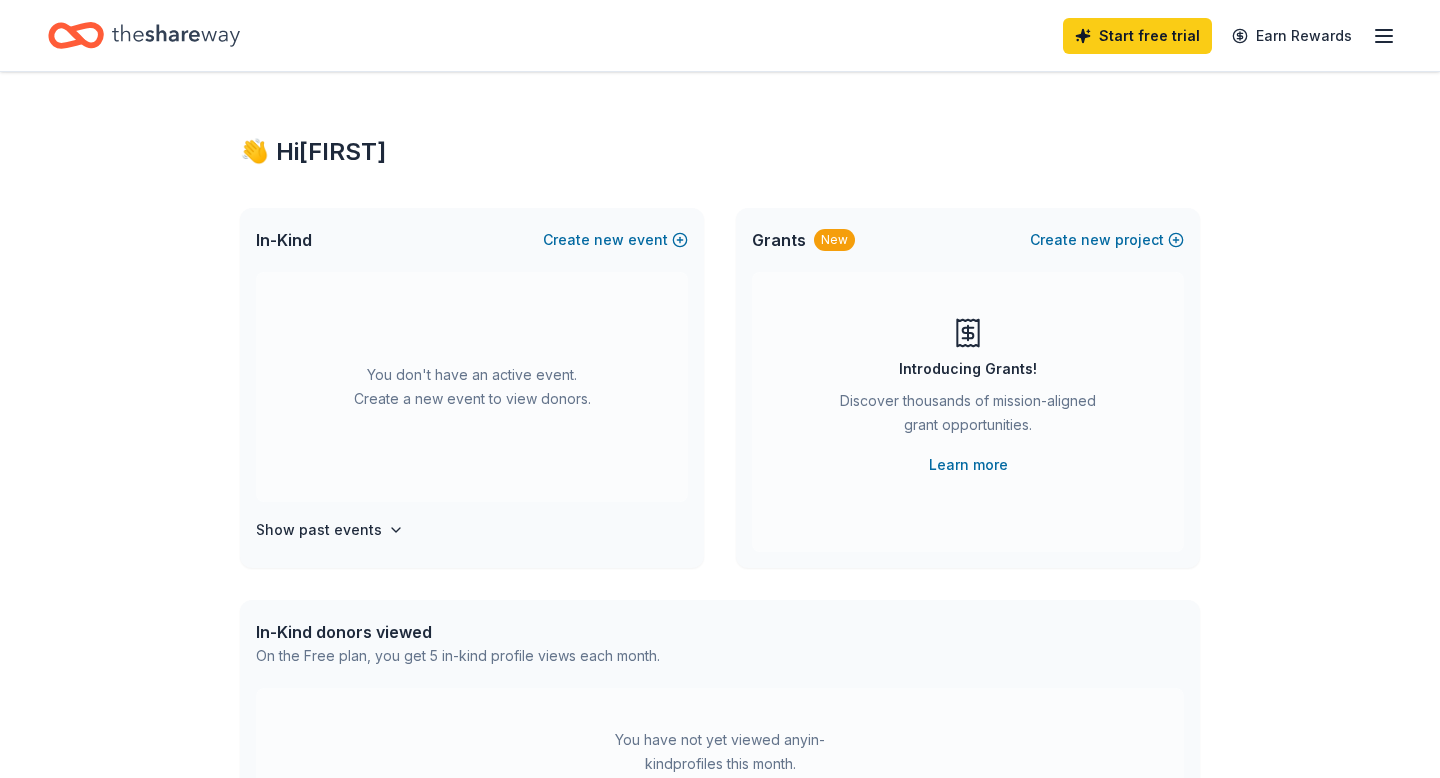 click 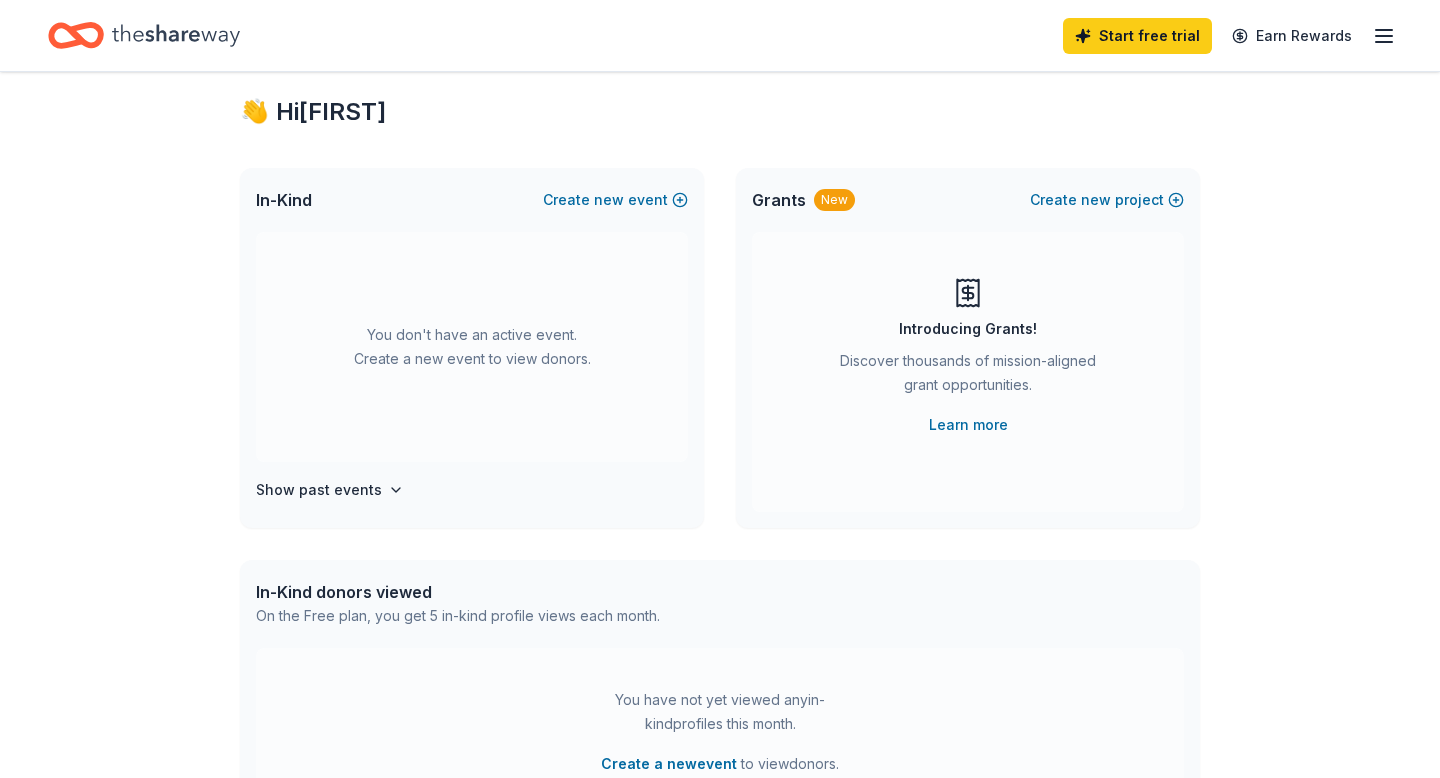 scroll, scrollTop: 80, scrollLeft: 0, axis: vertical 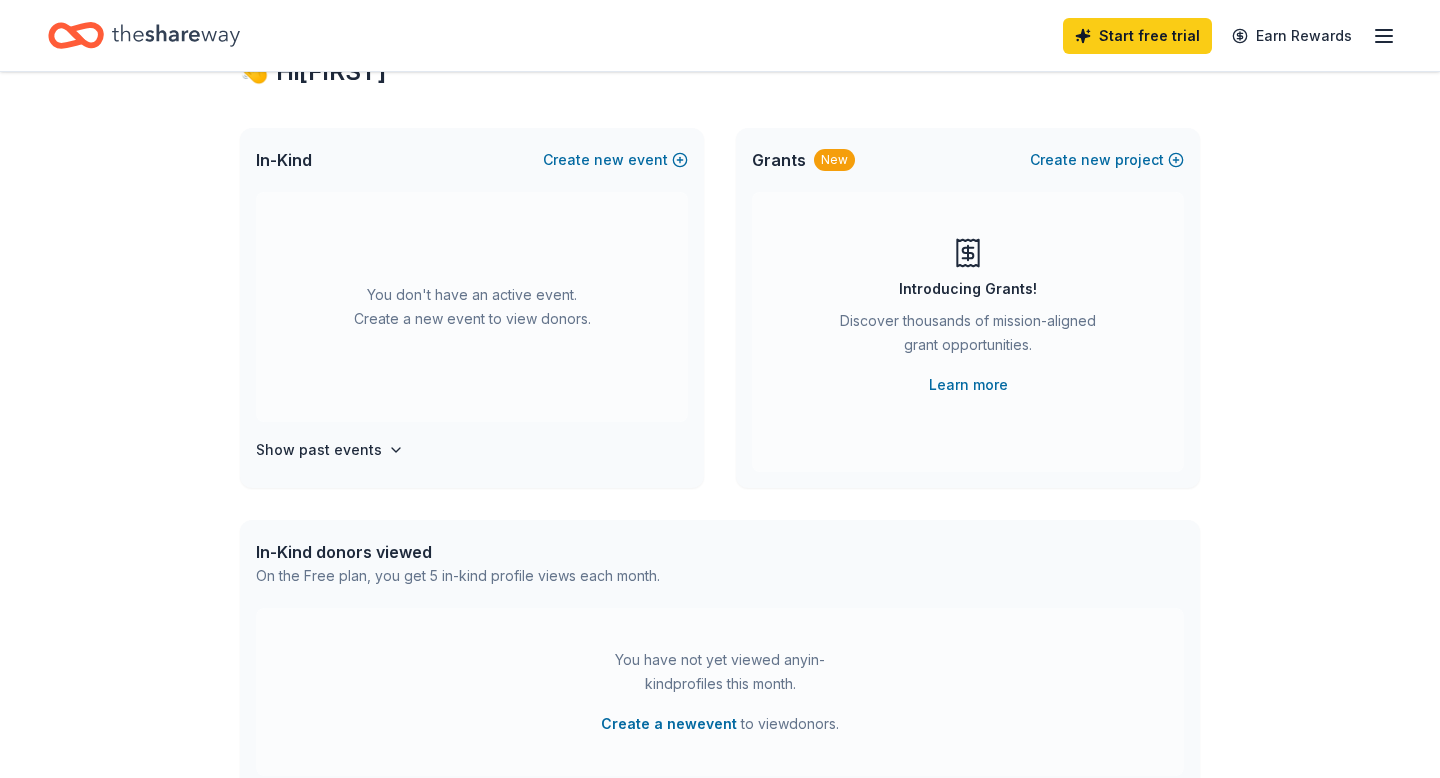 click on "You don't have an active event. Create a new event to view donors. Show past events" at bounding box center (472, 340) 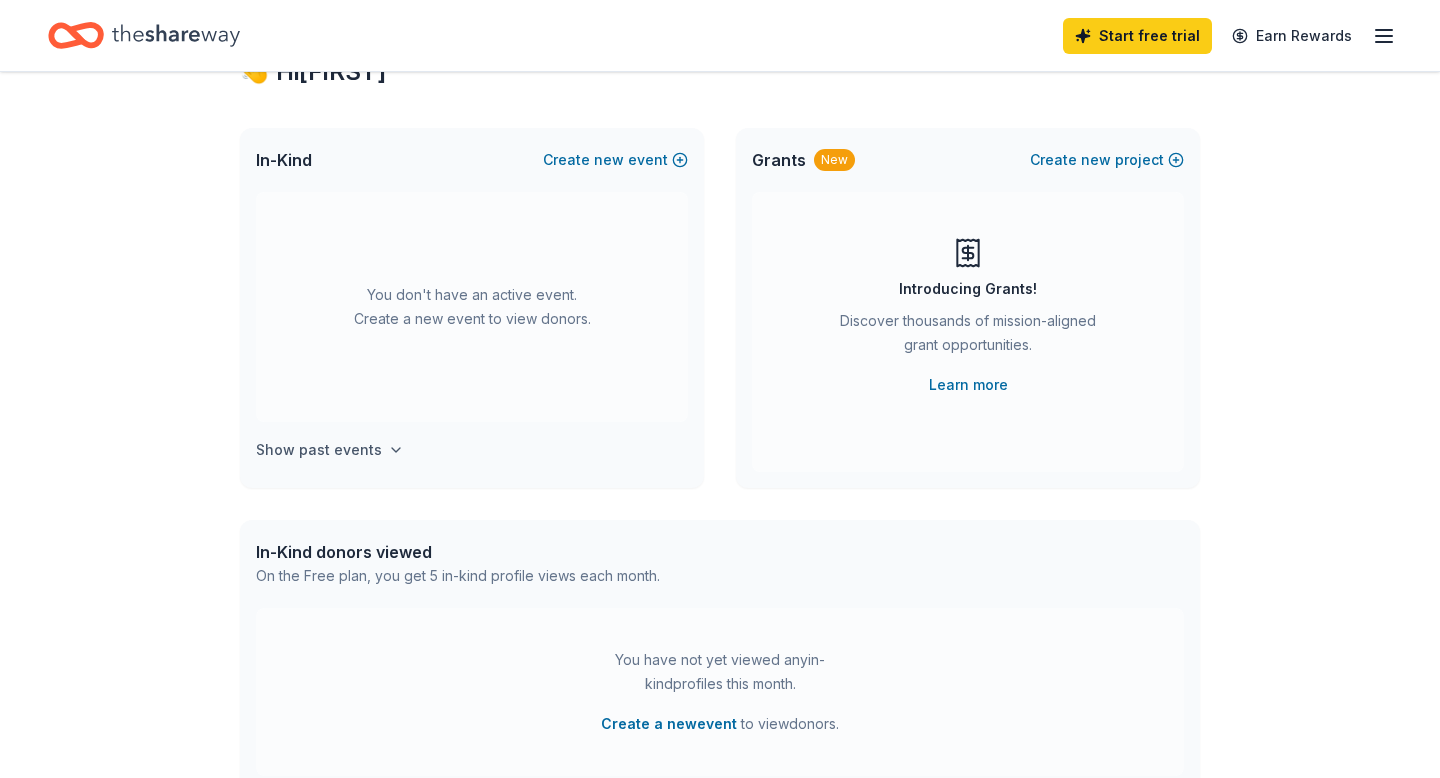 click on "Show past events" at bounding box center [319, 450] 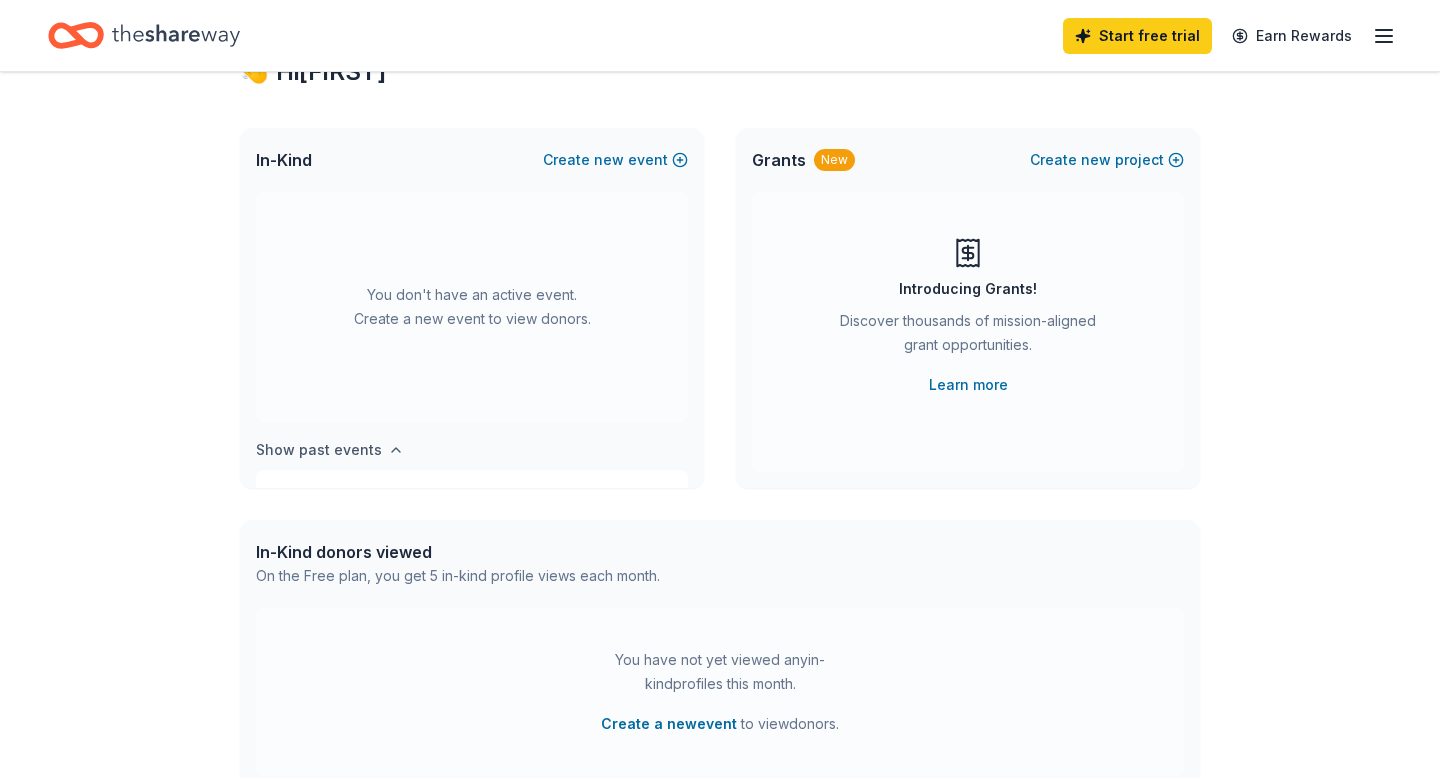 scroll, scrollTop: 74, scrollLeft: 0, axis: vertical 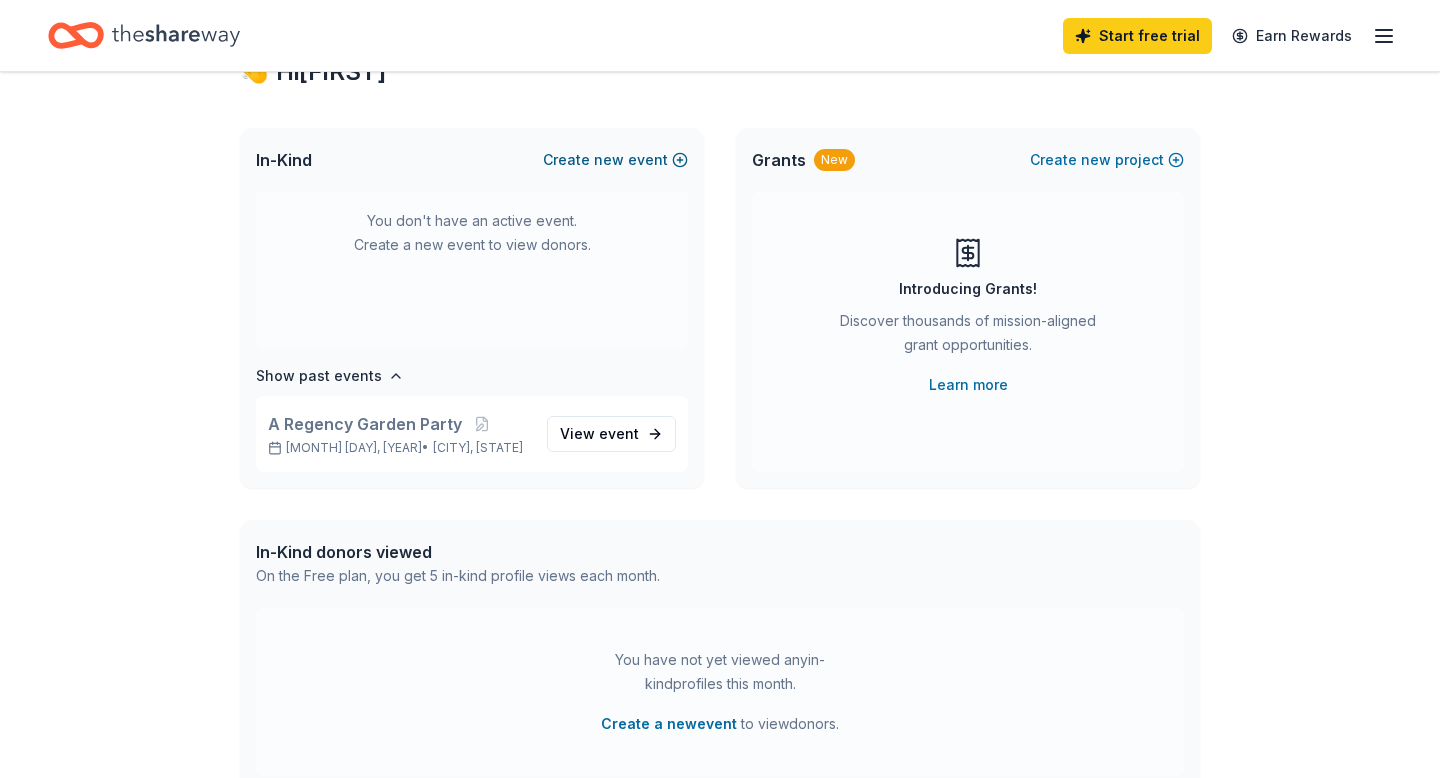 click on "Create  new  event" at bounding box center [615, 160] 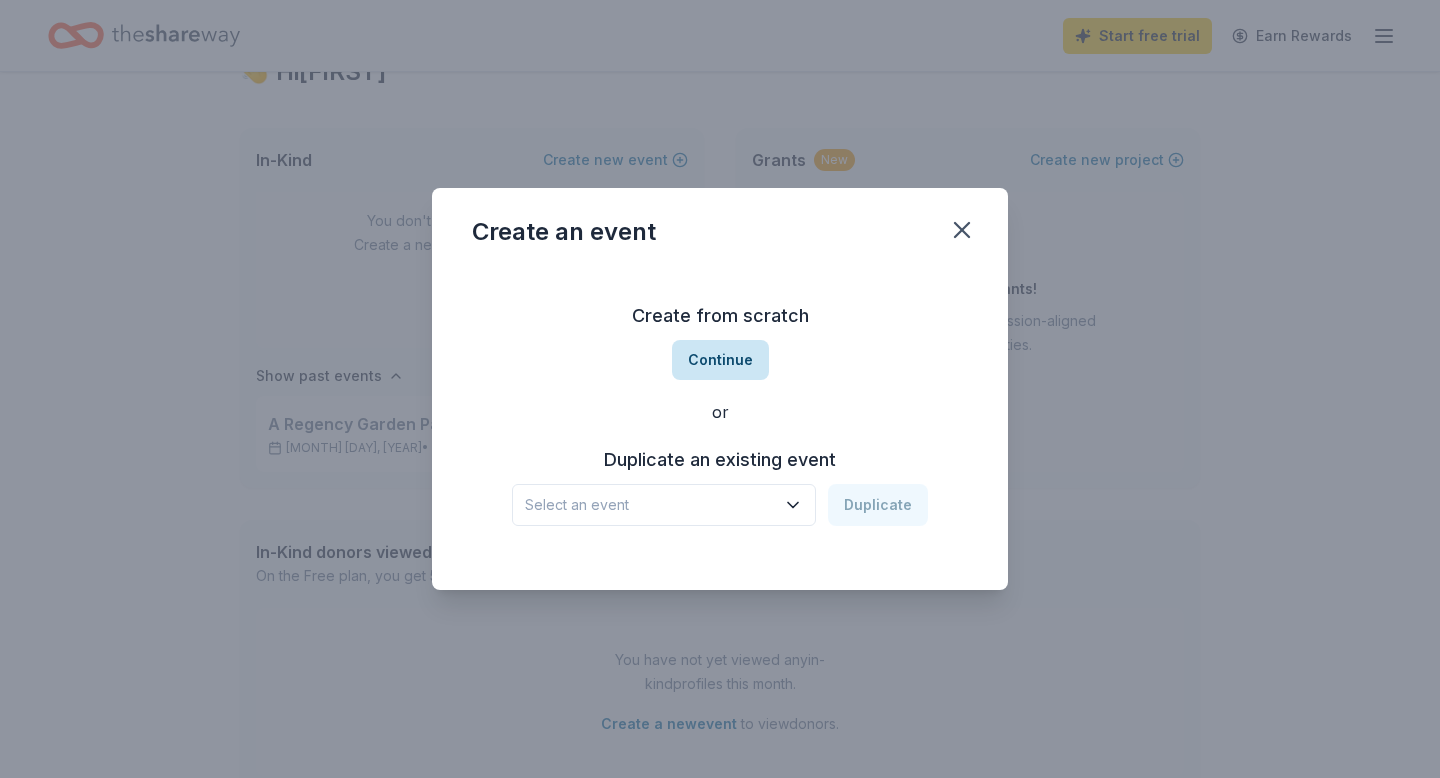 click on "Continue" at bounding box center (720, 360) 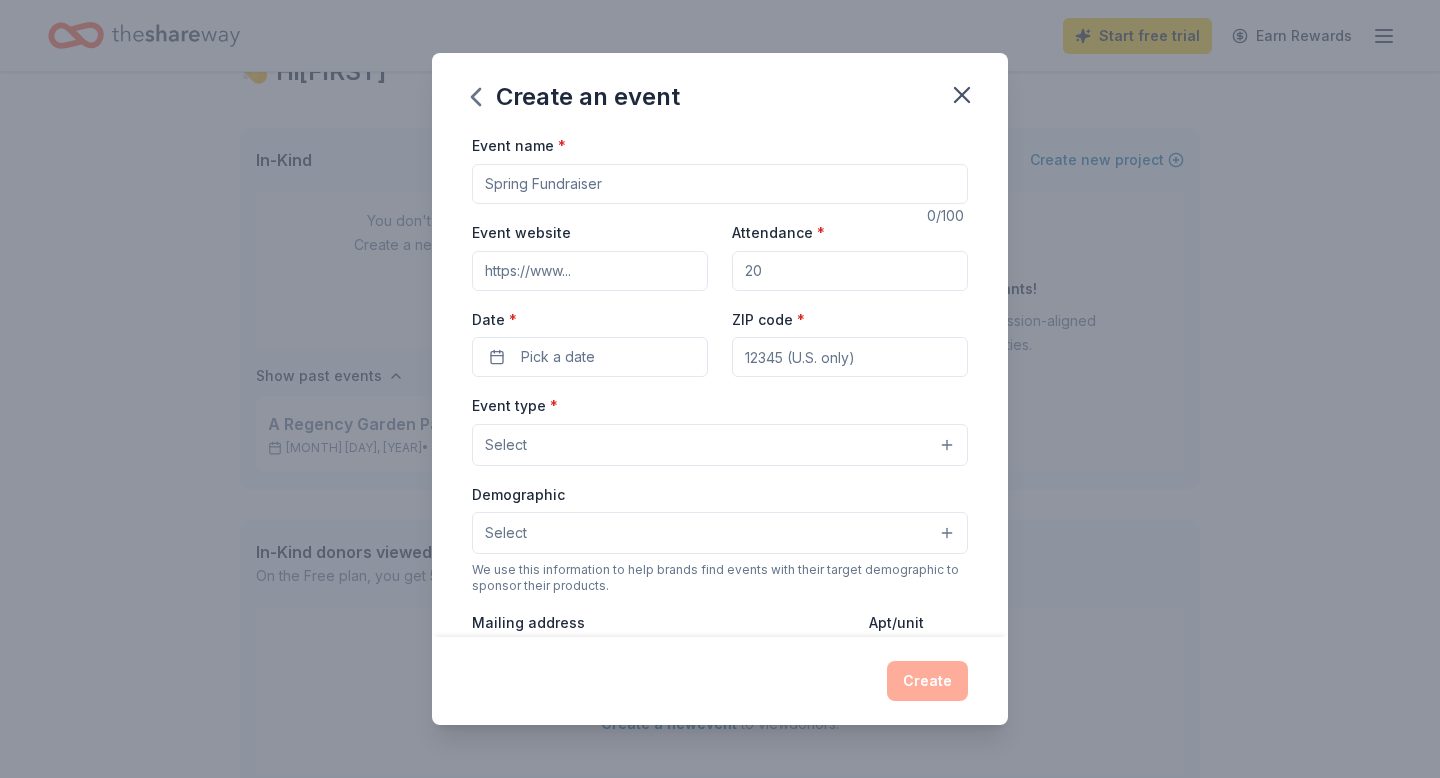 click on "Event name *" at bounding box center [720, 184] 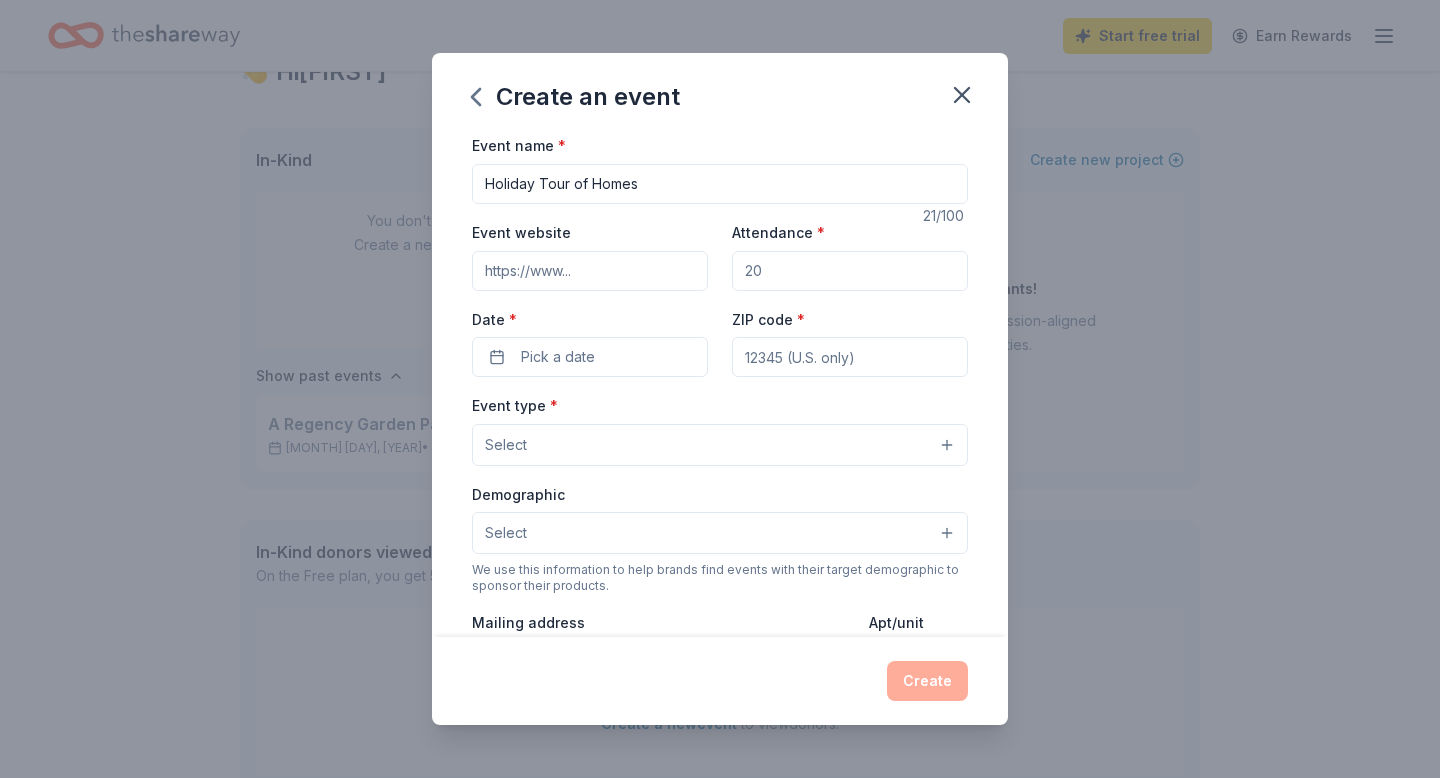 type on "Holiday Tour of Homes" 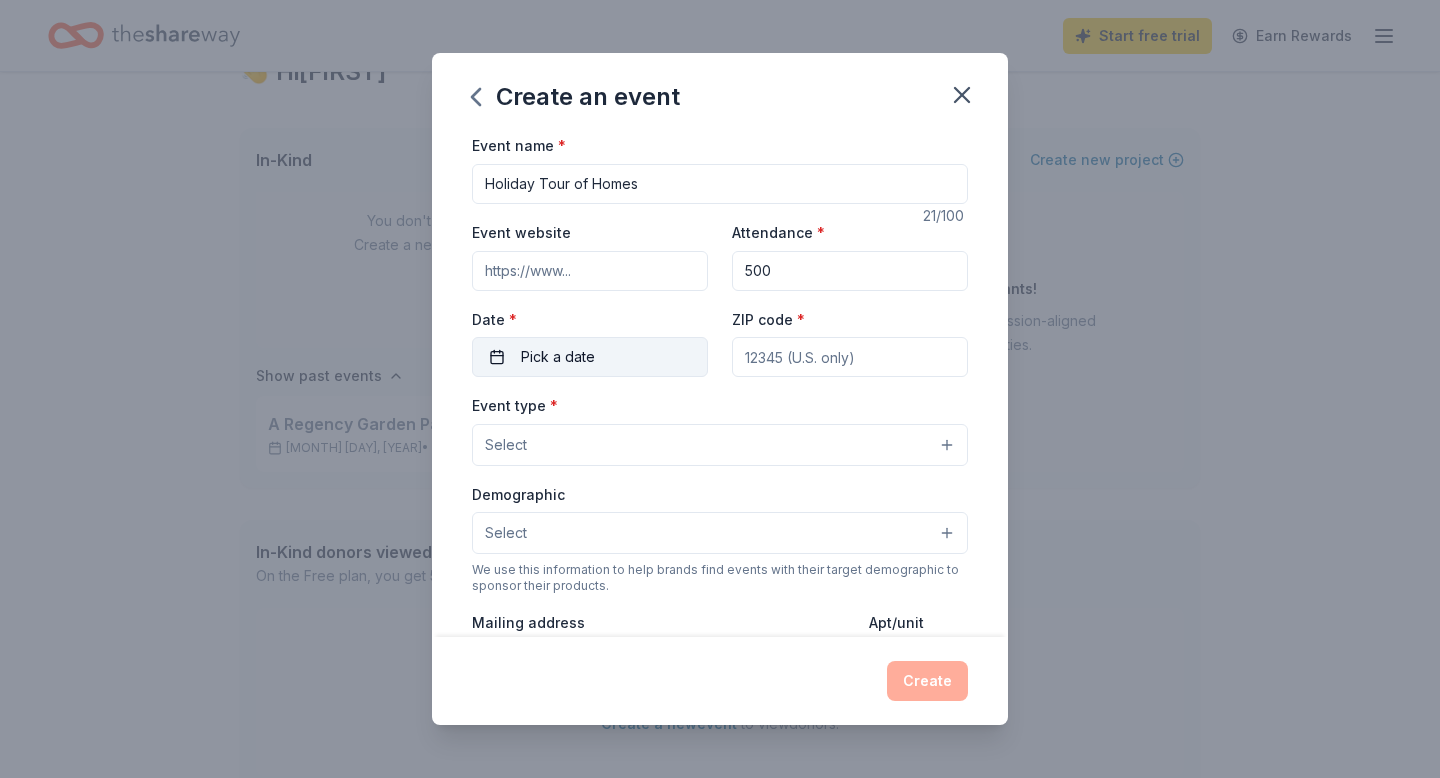 type on "500" 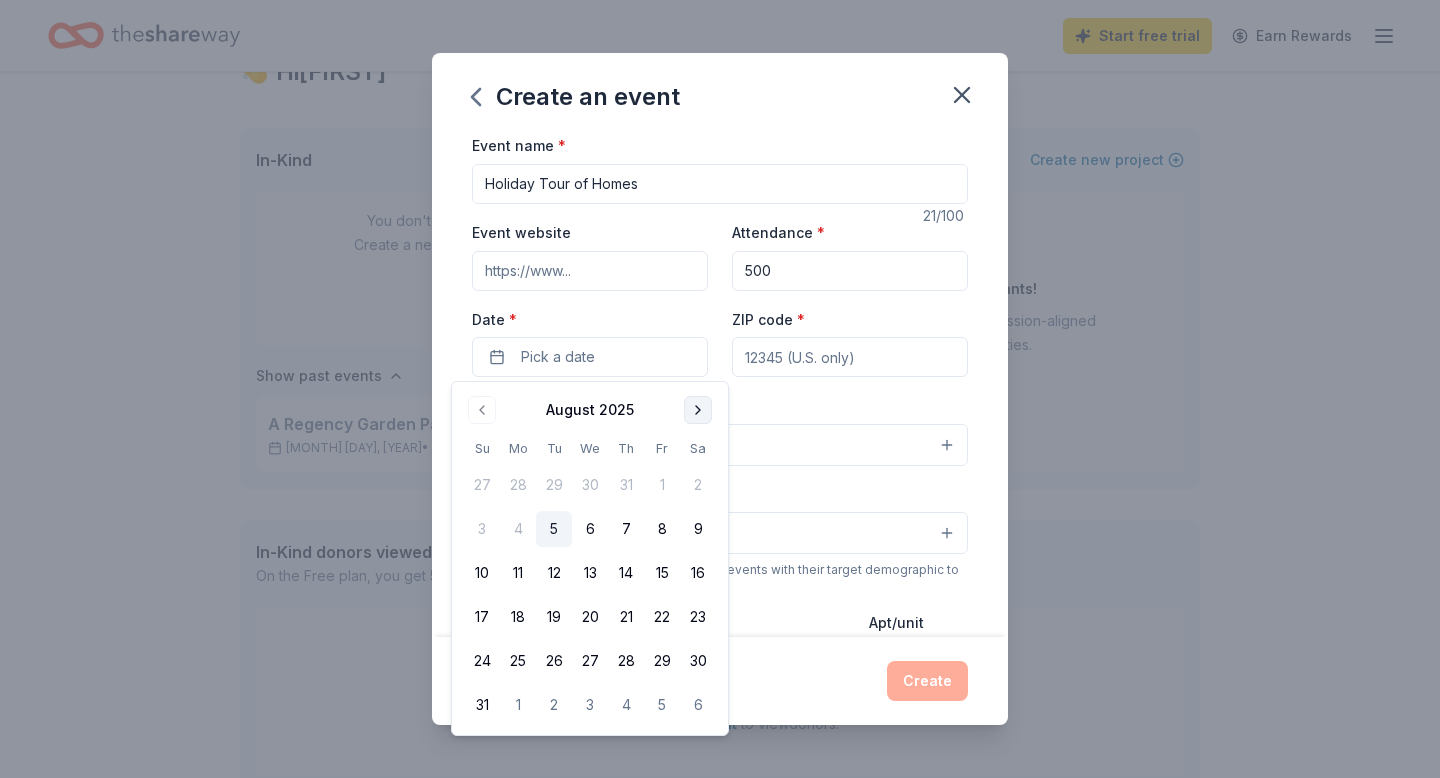 click at bounding box center [698, 410] 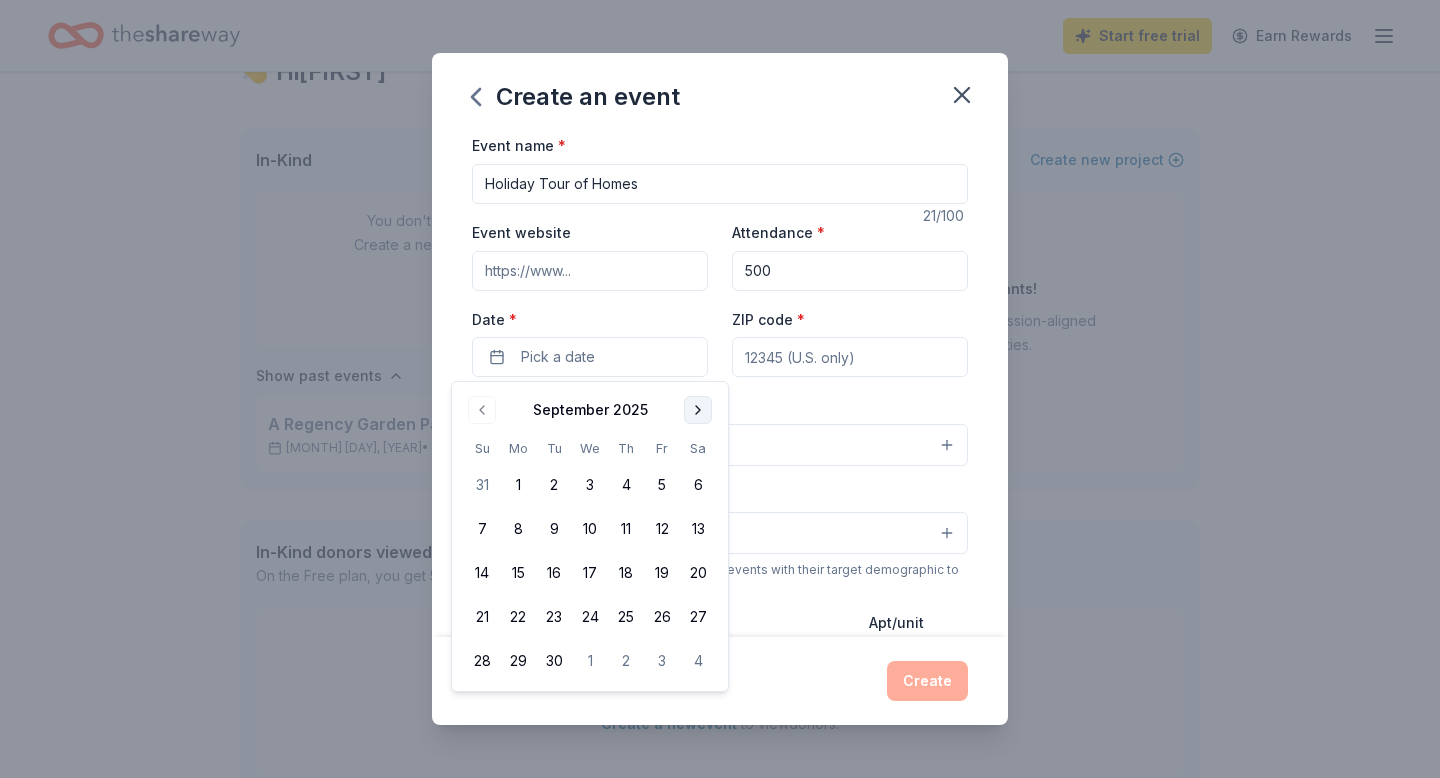 click at bounding box center (698, 410) 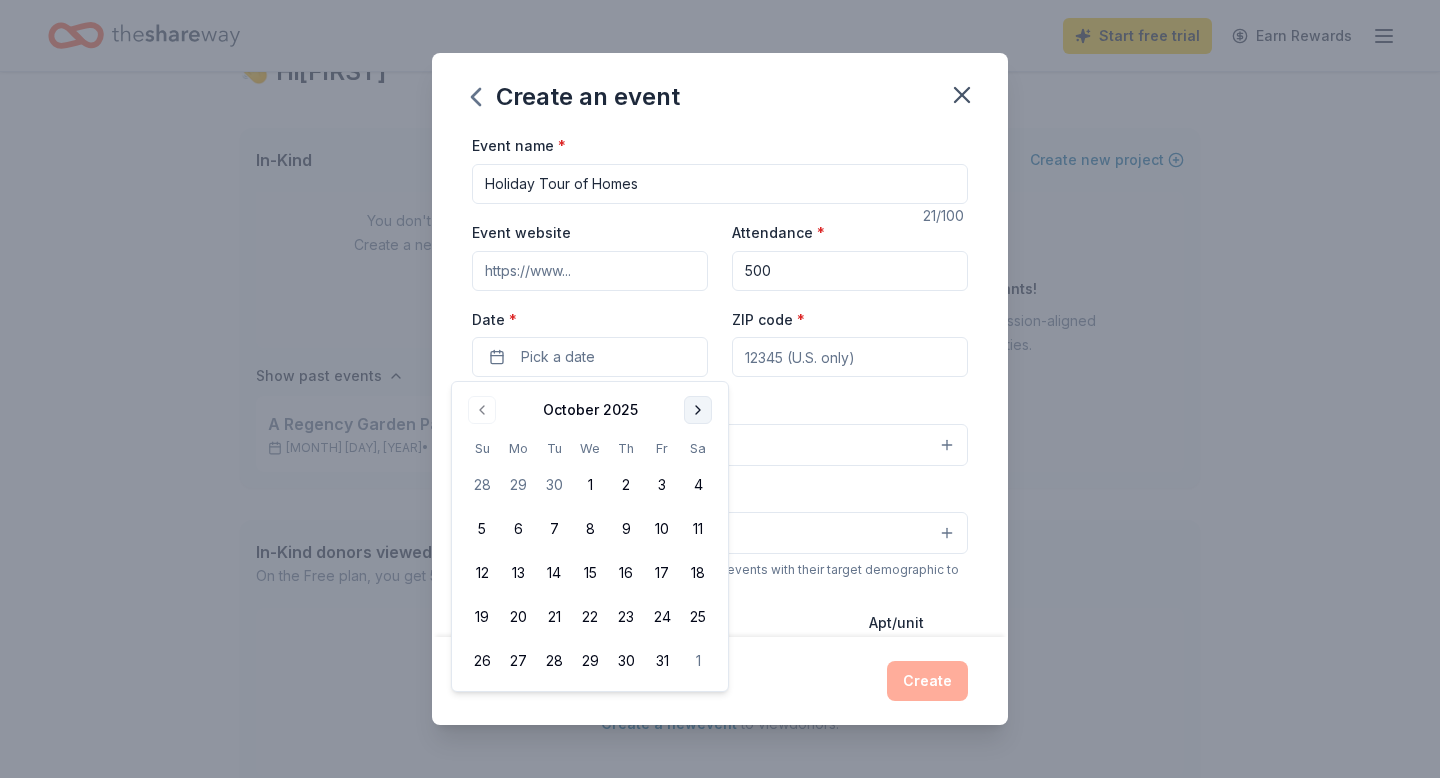 click at bounding box center [698, 410] 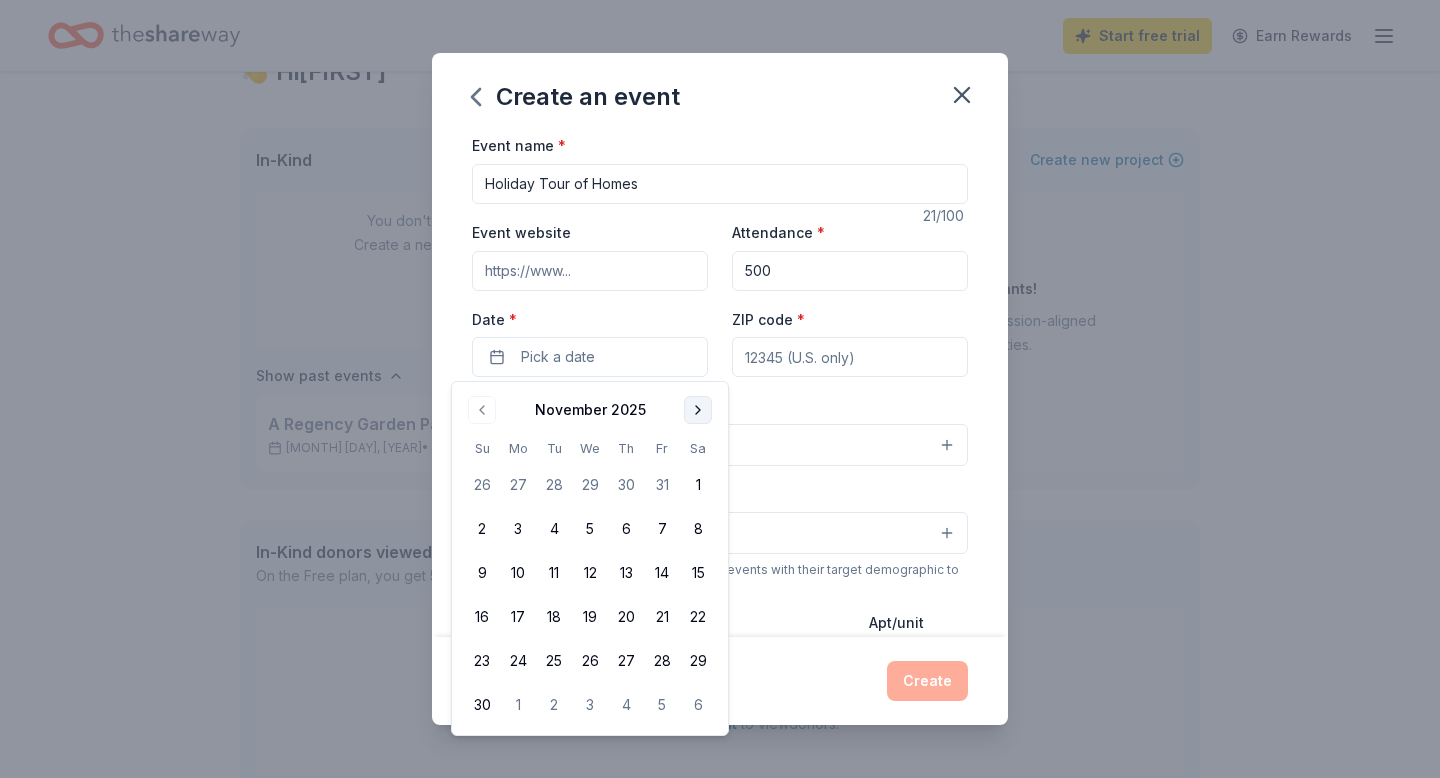 click at bounding box center [698, 410] 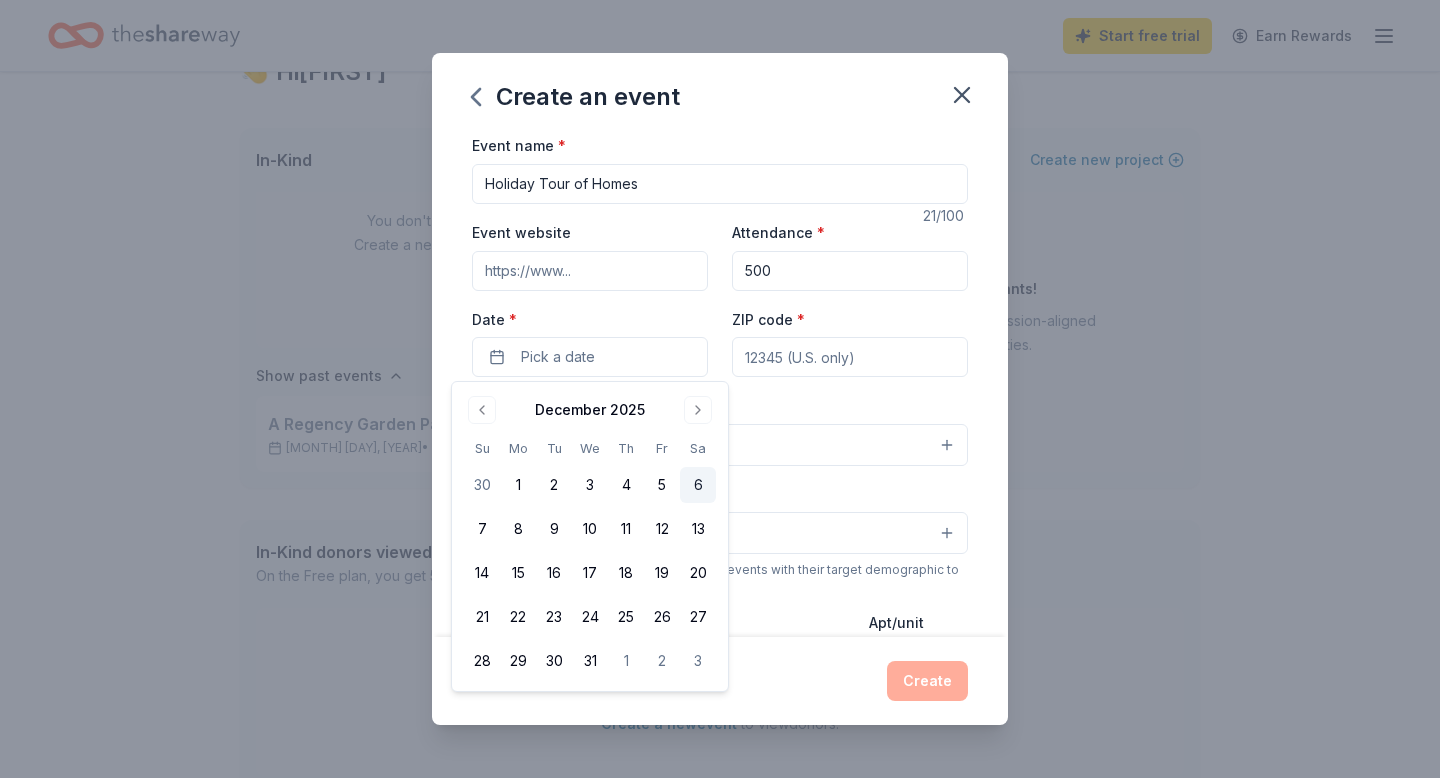 click on "6" at bounding box center [698, 485] 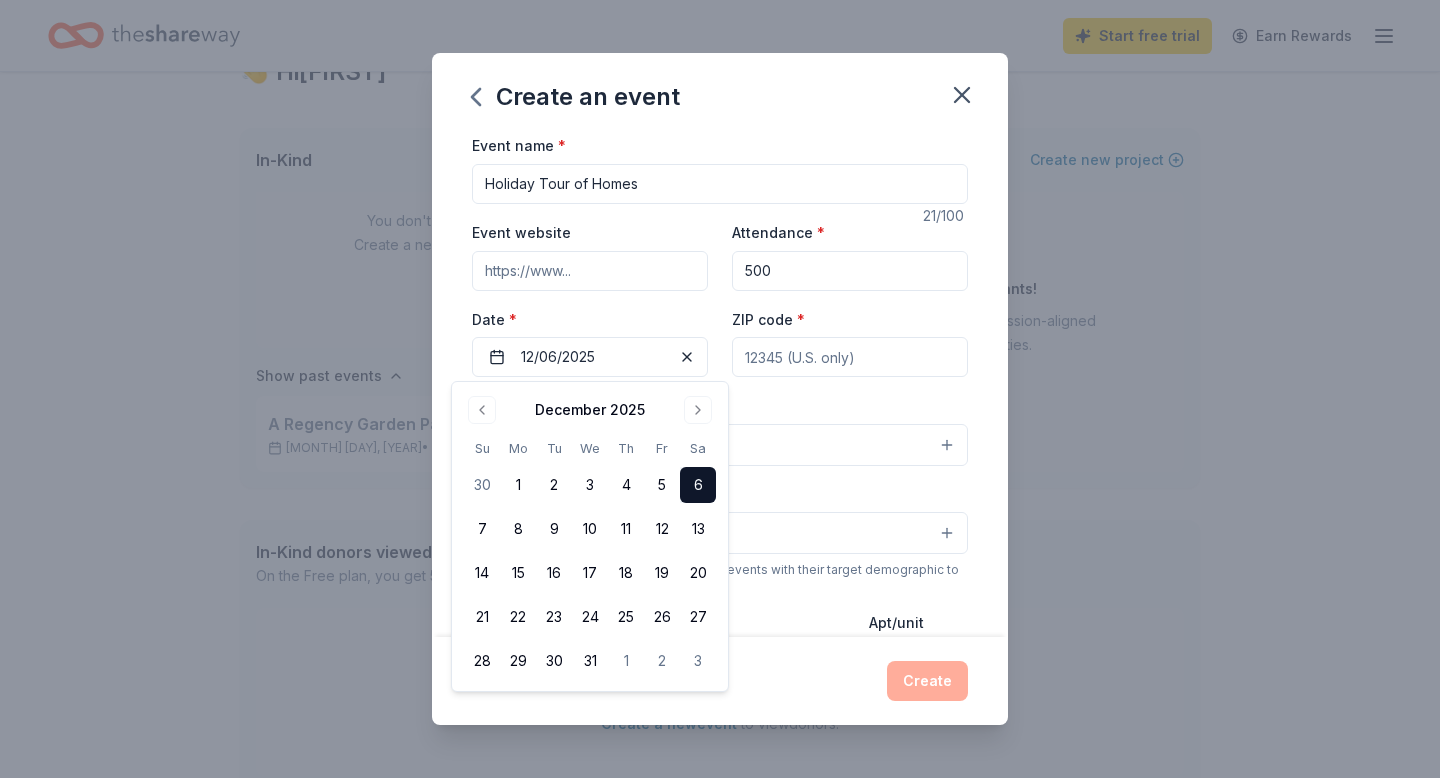 click on "ZIP code *" at bounding box center (850, 357) 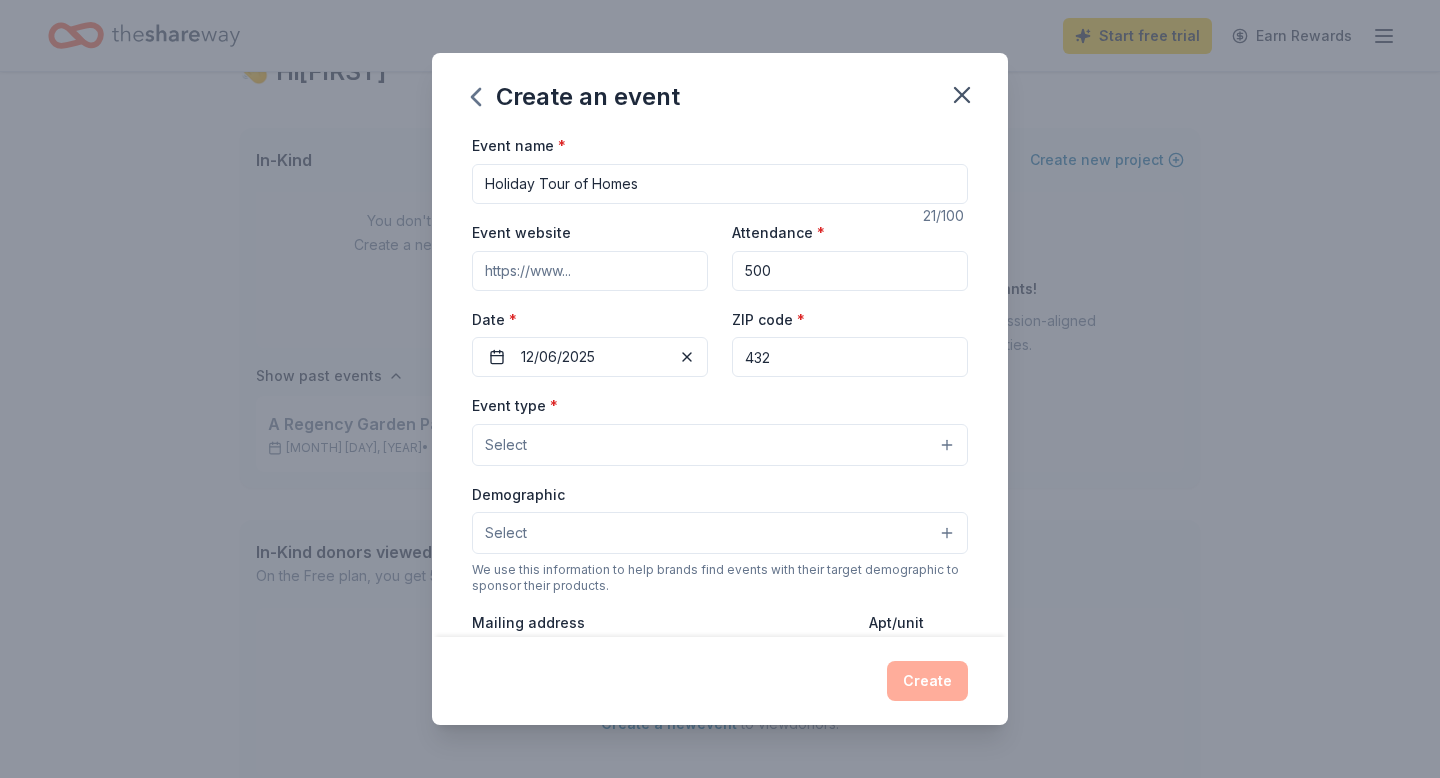 type on "[ZIP CODE]" 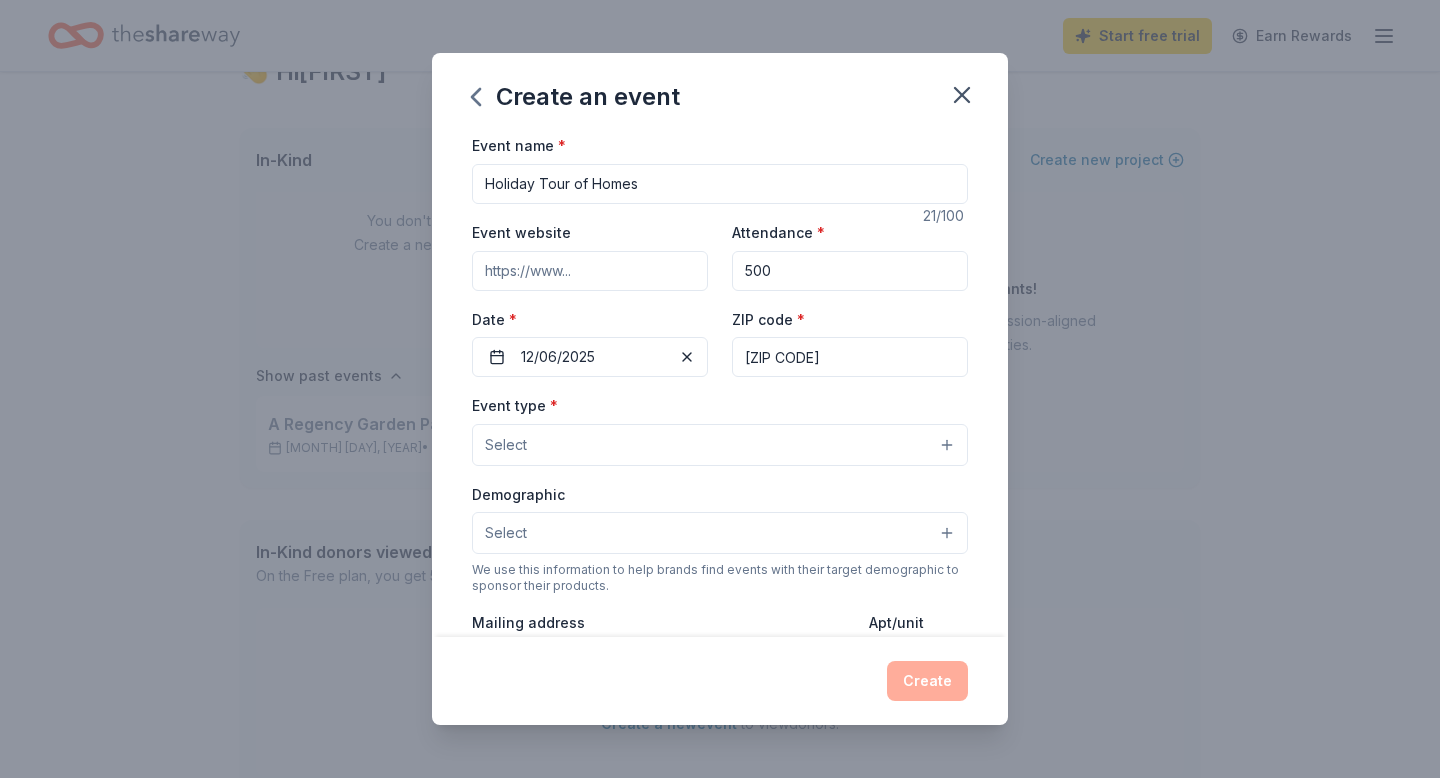 click on "Select" at bounding box center (720, 445) 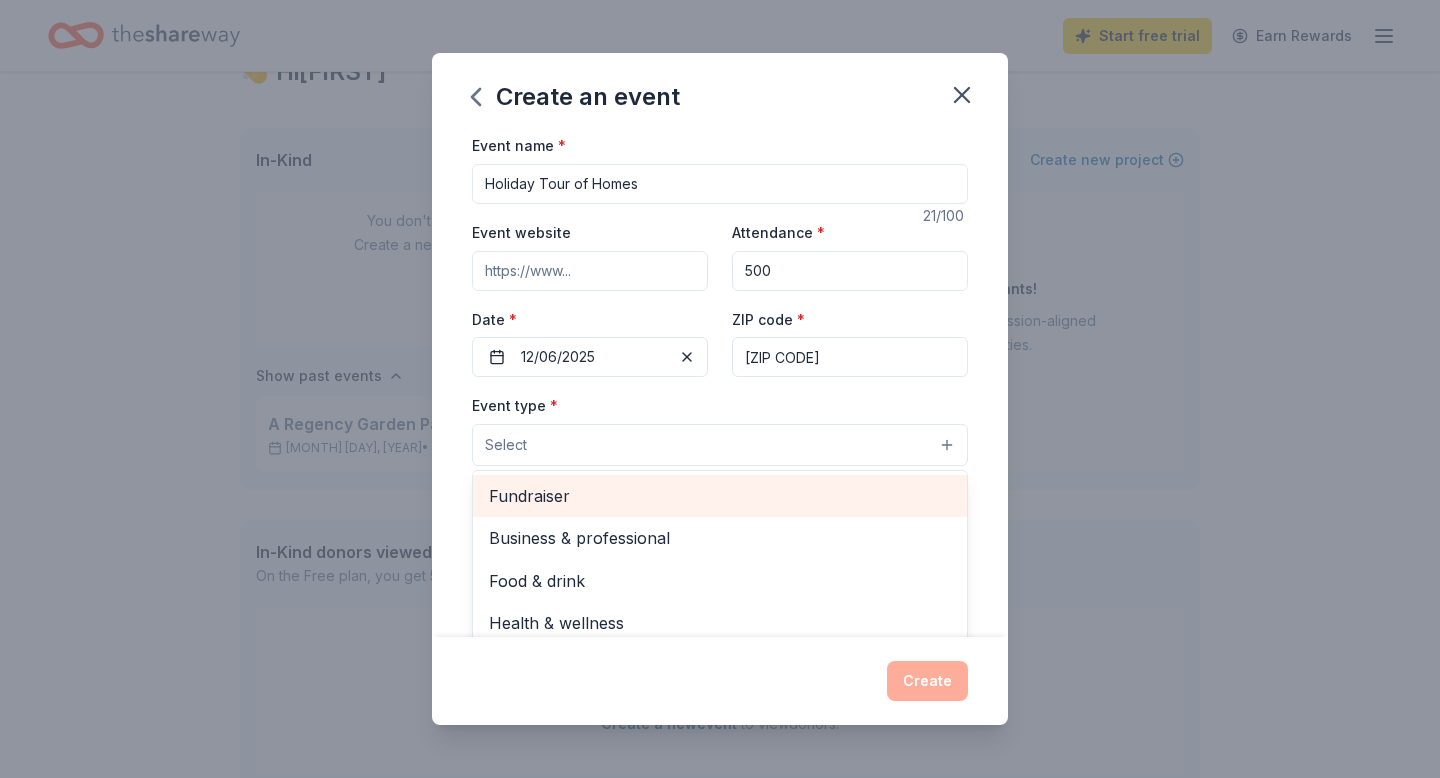 click on "Fundraiser" at bounding box center [720, 496] 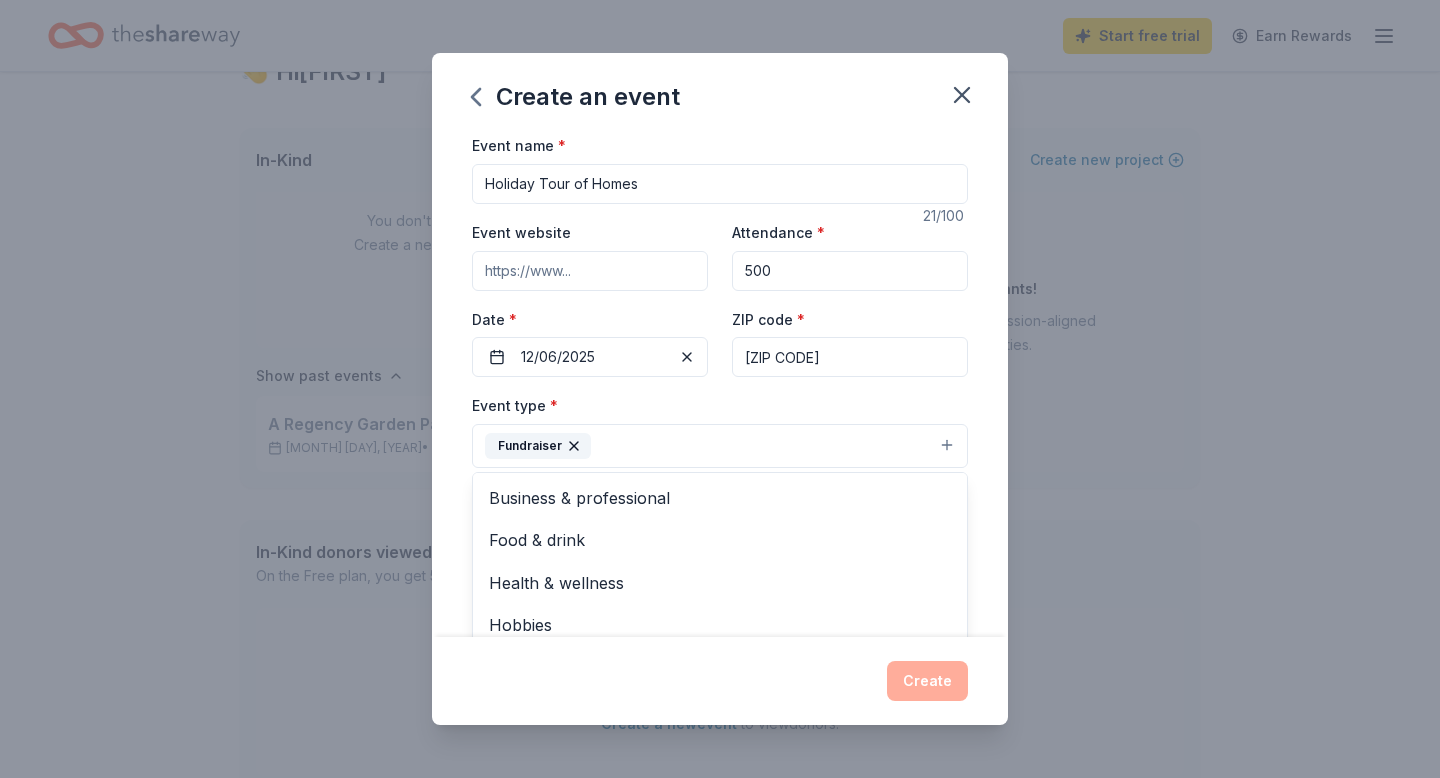 click on "Event name * Holiday Tour of Homes 21 /100 Event website Attendance * 500 Date * 12/06/2025 ZIP code * [ZIP CODE] Event type * Fundraiser Business & professional Food & drink Health & wellness Hobbies Music Performing & visual arts Demographic Select We use this information to help brands find events with their target demographic to sponsor their products. Mailing address Apt/unit Description What are you looking for? * Auction & raffle Meals Snacks Desserts Alcohol Beverages Send me reminders Email me reminders of donor application deadlines Recurring event" at bounding box center [720, 384] 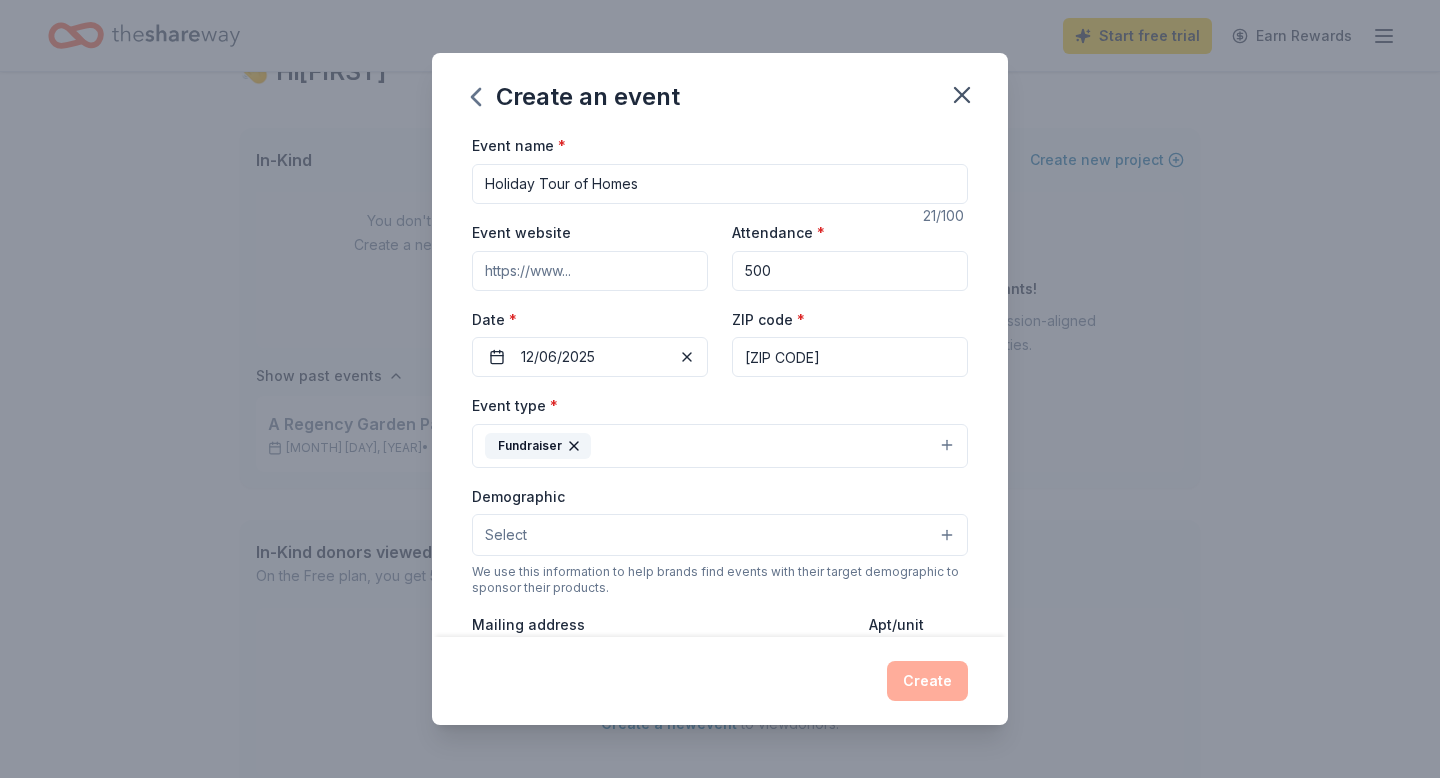 click on "Select" at bounding box center [720, 535] 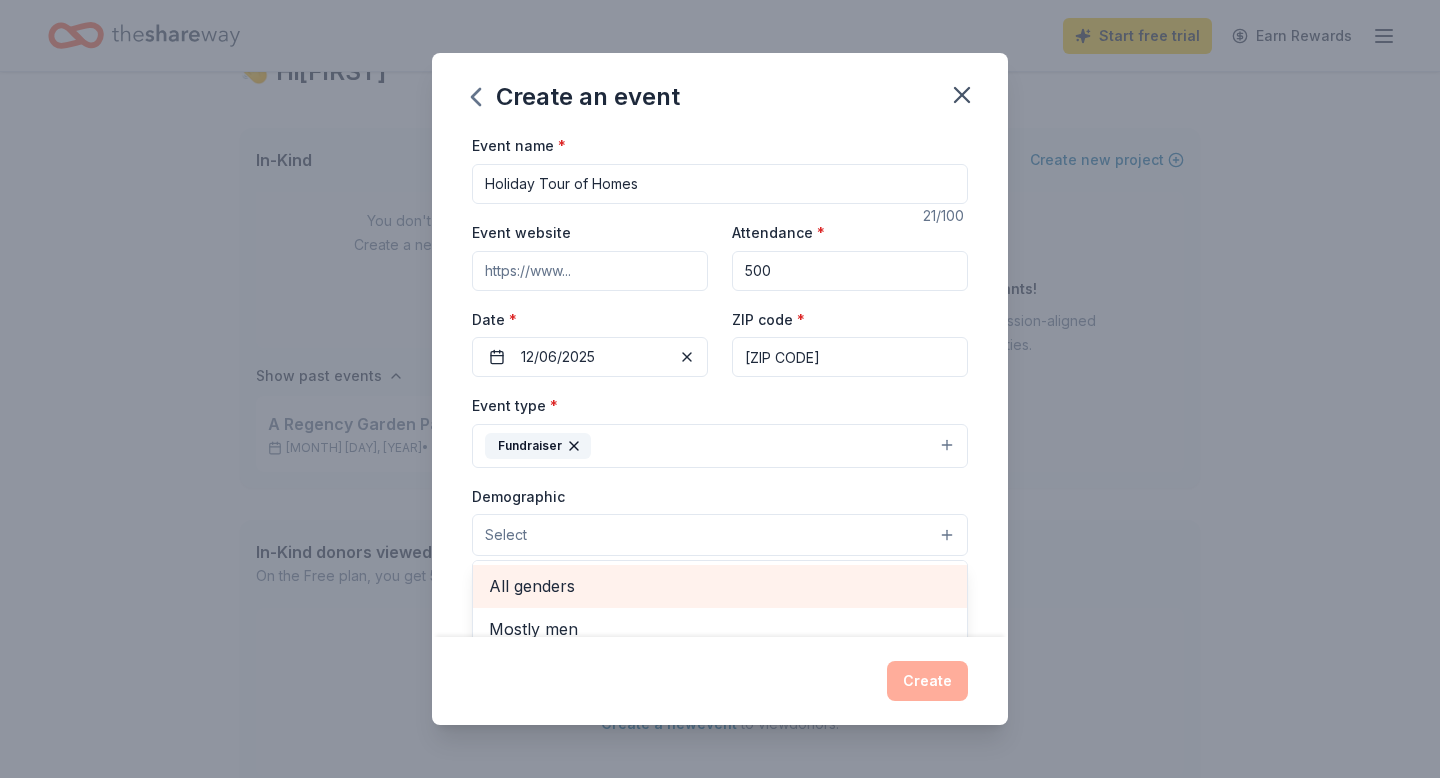 click on "All genders" at bounding box center (720, 586) 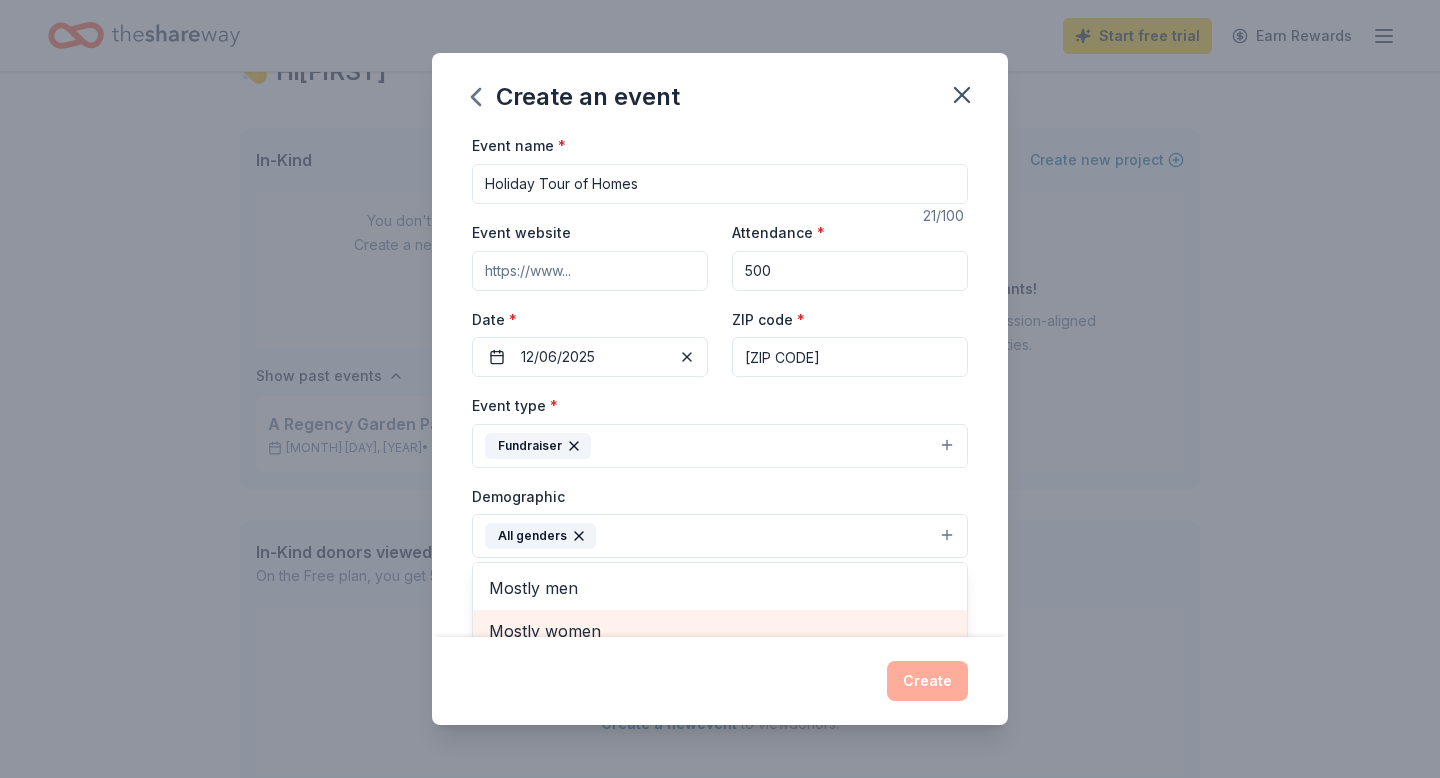 click on "Mostly women" at bounding box center [720, 631] 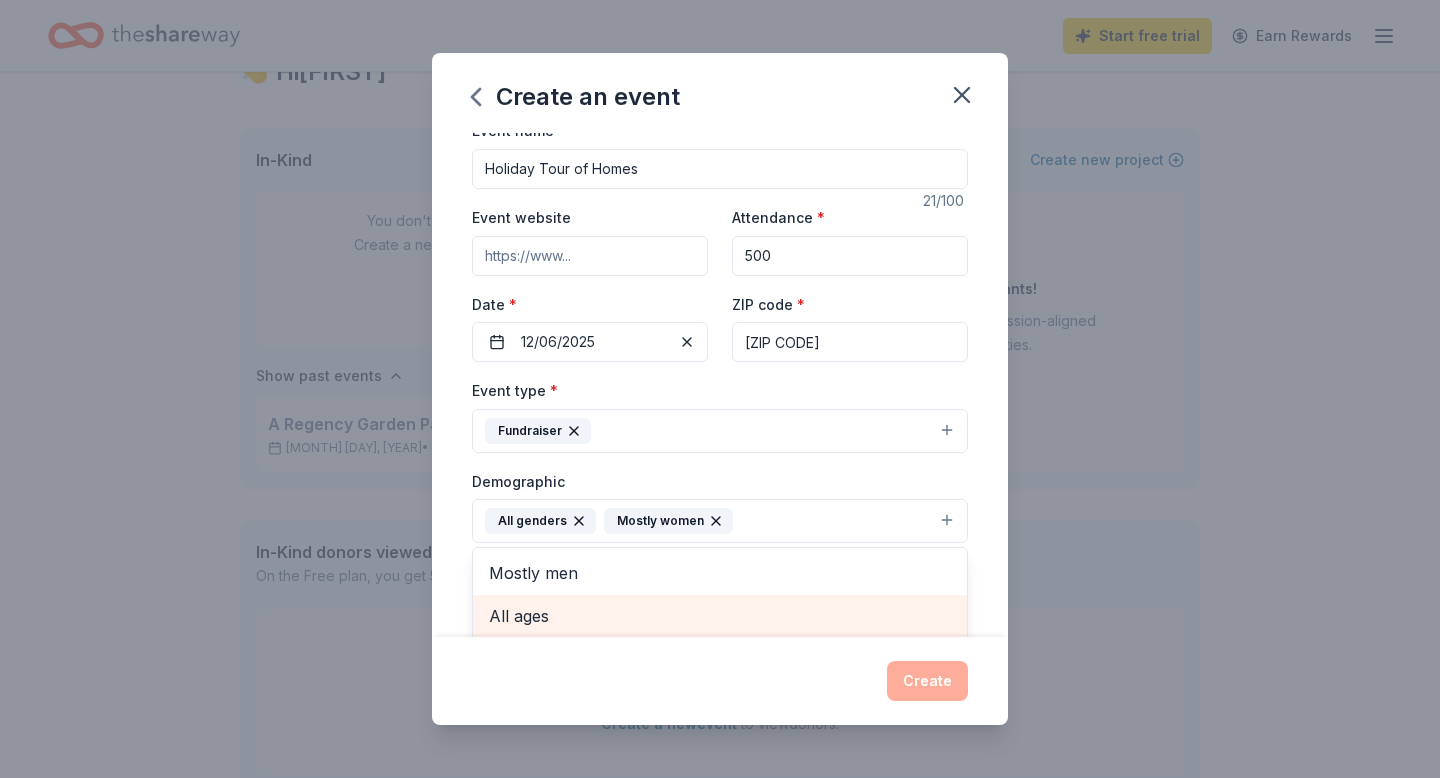 click on "All ages" at bounding box center [720, 616] 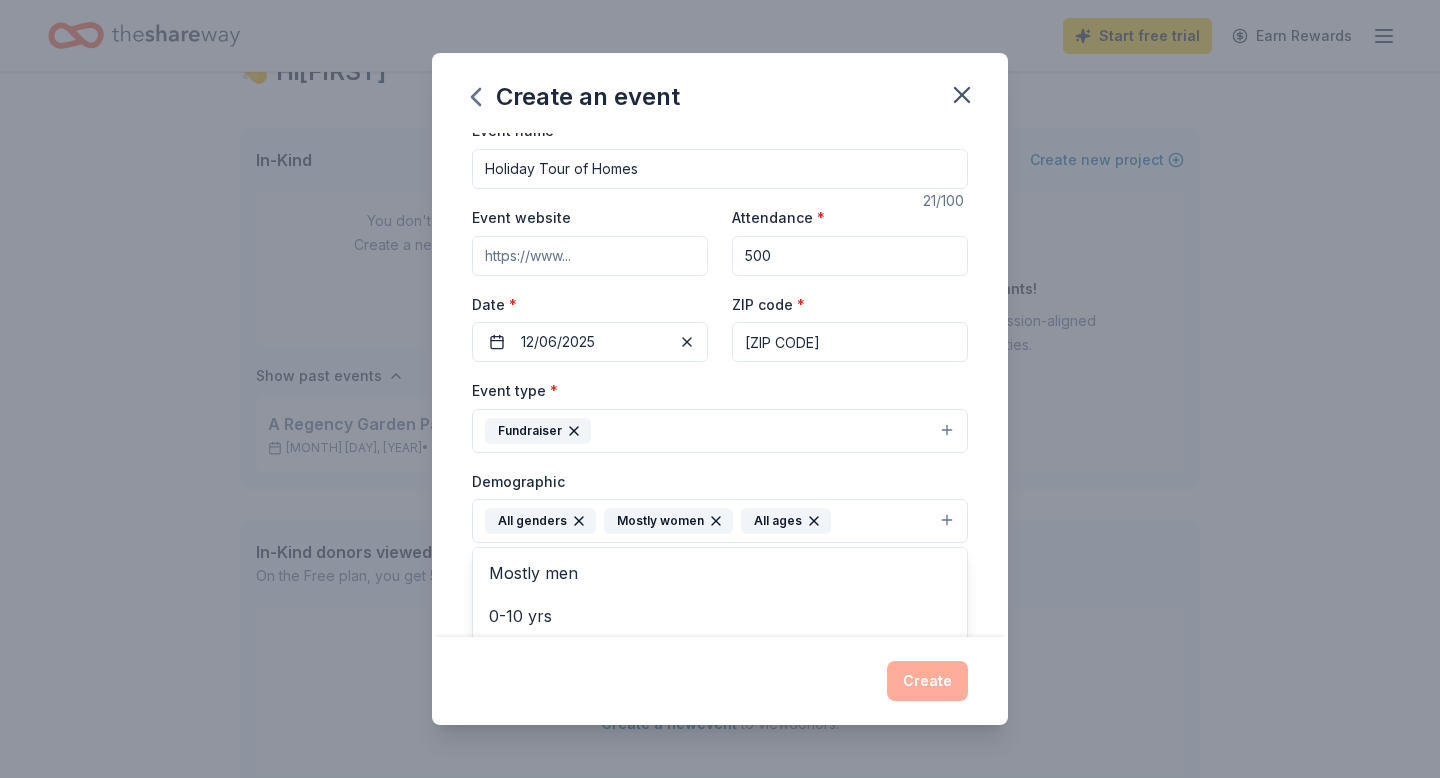 click on "Event name * Holiday Tour of Homes 21 /100 Event website Attendance * 500 Date * 12/06/2025 ZIP code * [ZIP CODE] Event type * Fundraiser Demographic All genders Mostly women All ages Mostly men 0-10 yrs 10-20 yrs 20-30 yrs 30-40 yrs 40-50 yrs 50-60 yrs 60-70 yrs 70-80 yrs 80+ yrs We use this information to help brands find events with their target demographic to sponsor their products. Mailing address Apt/unit Description What are you looking for? * Auction & raffle Meals Snacks Desserts Alcohol Beverages Send me reminders Email me reminders of donor application deadlines Recurring event" at bounding box center (720, 384) 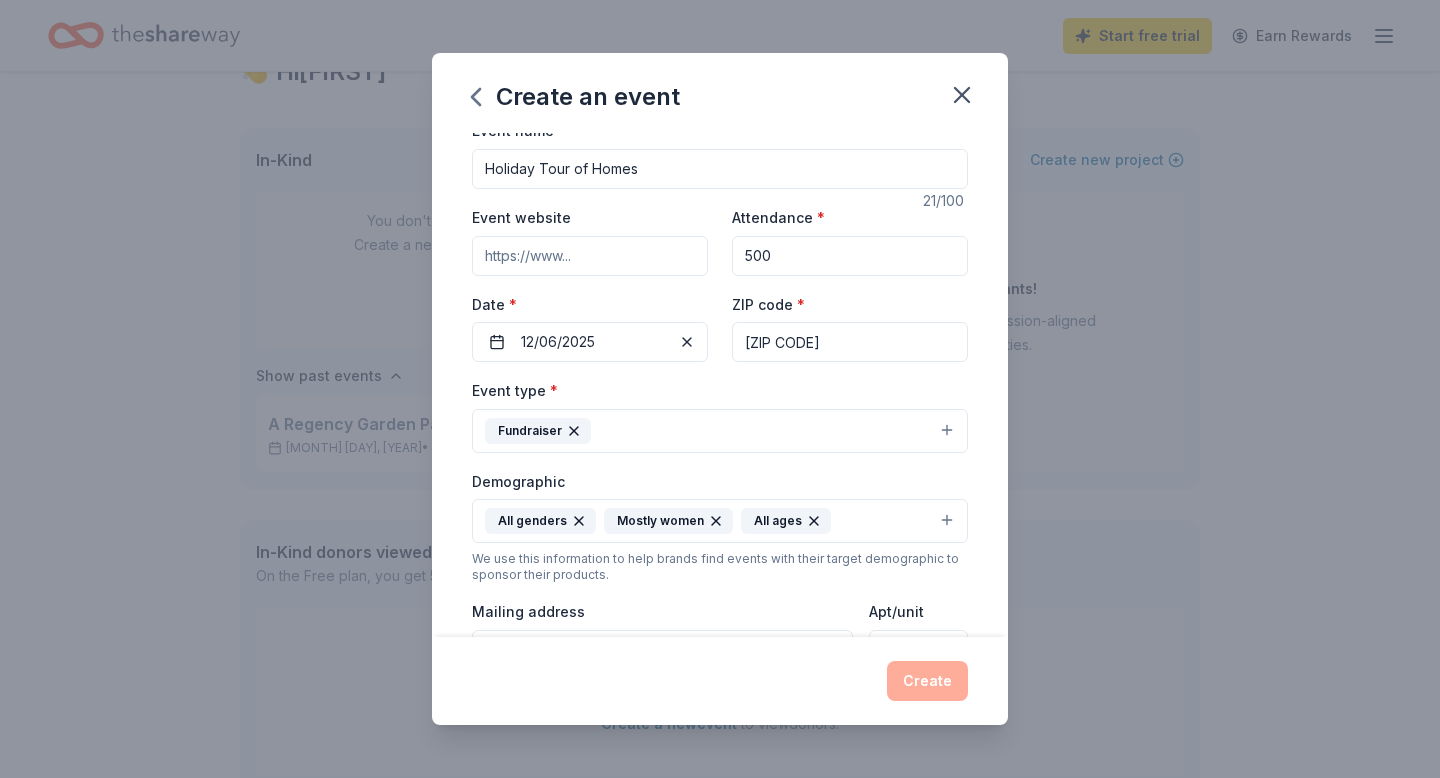 click on "Event website" at bounding box center [590, 256] 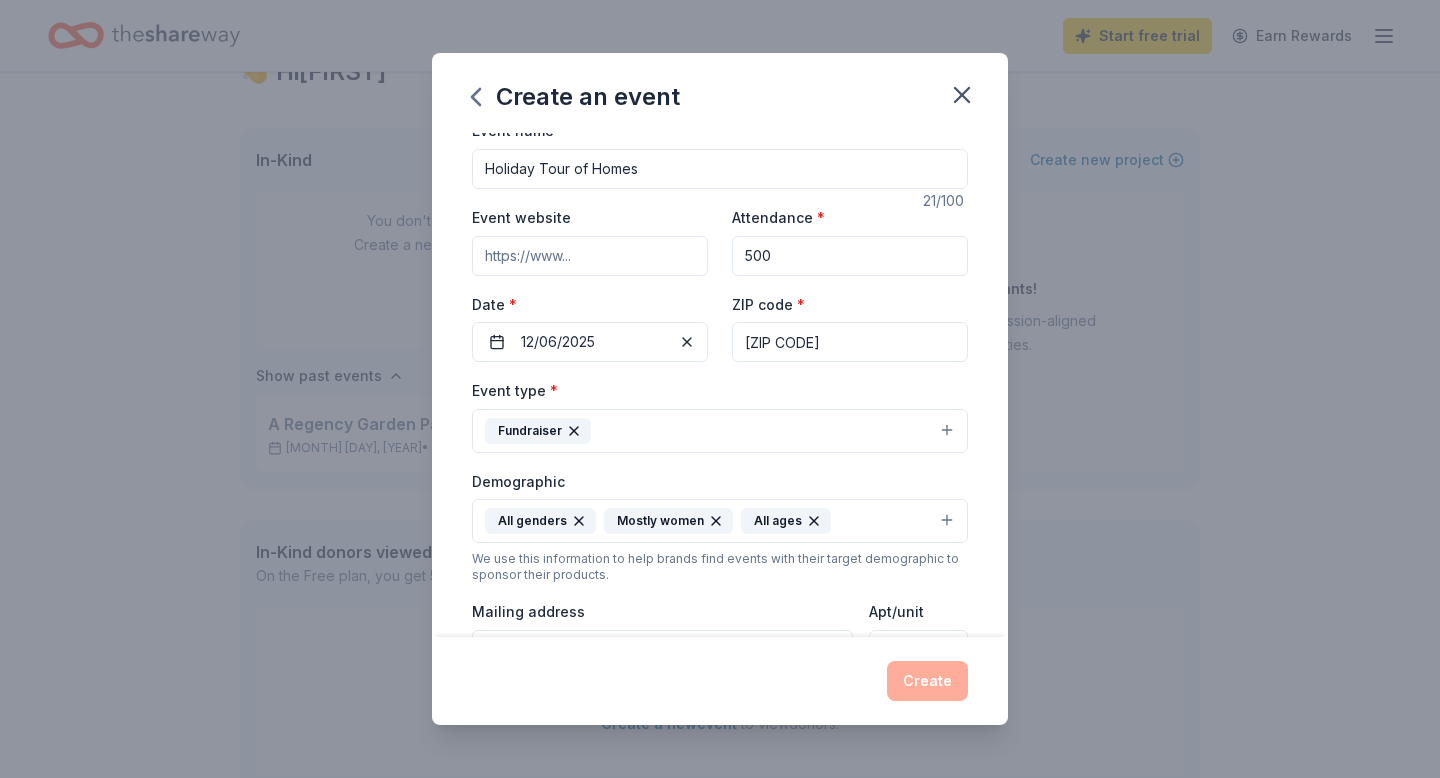 paste on "https://columbus.jl.org/holiday-tour-of-homes/" 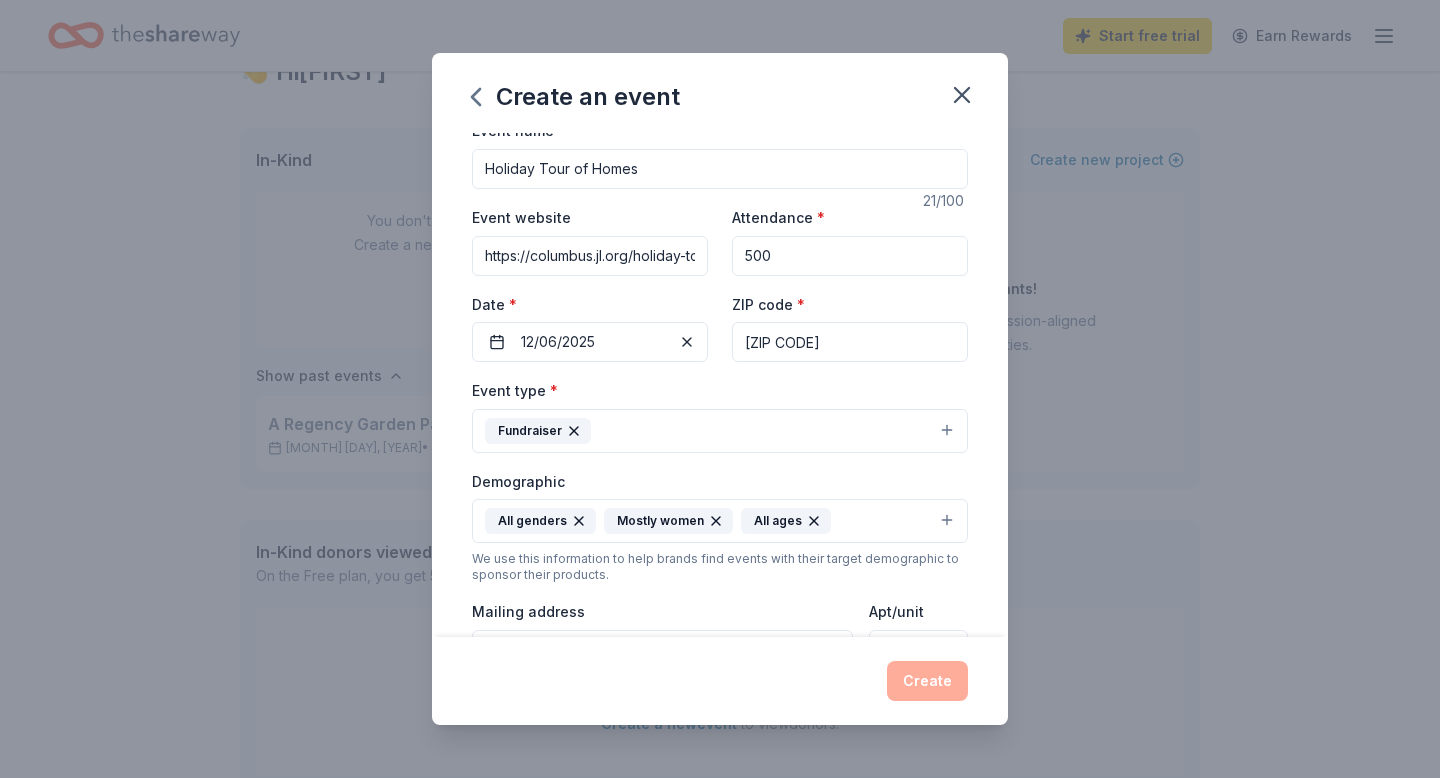 scroll, scrollTop: 0, scrollLeft: 98, axis: horizontal 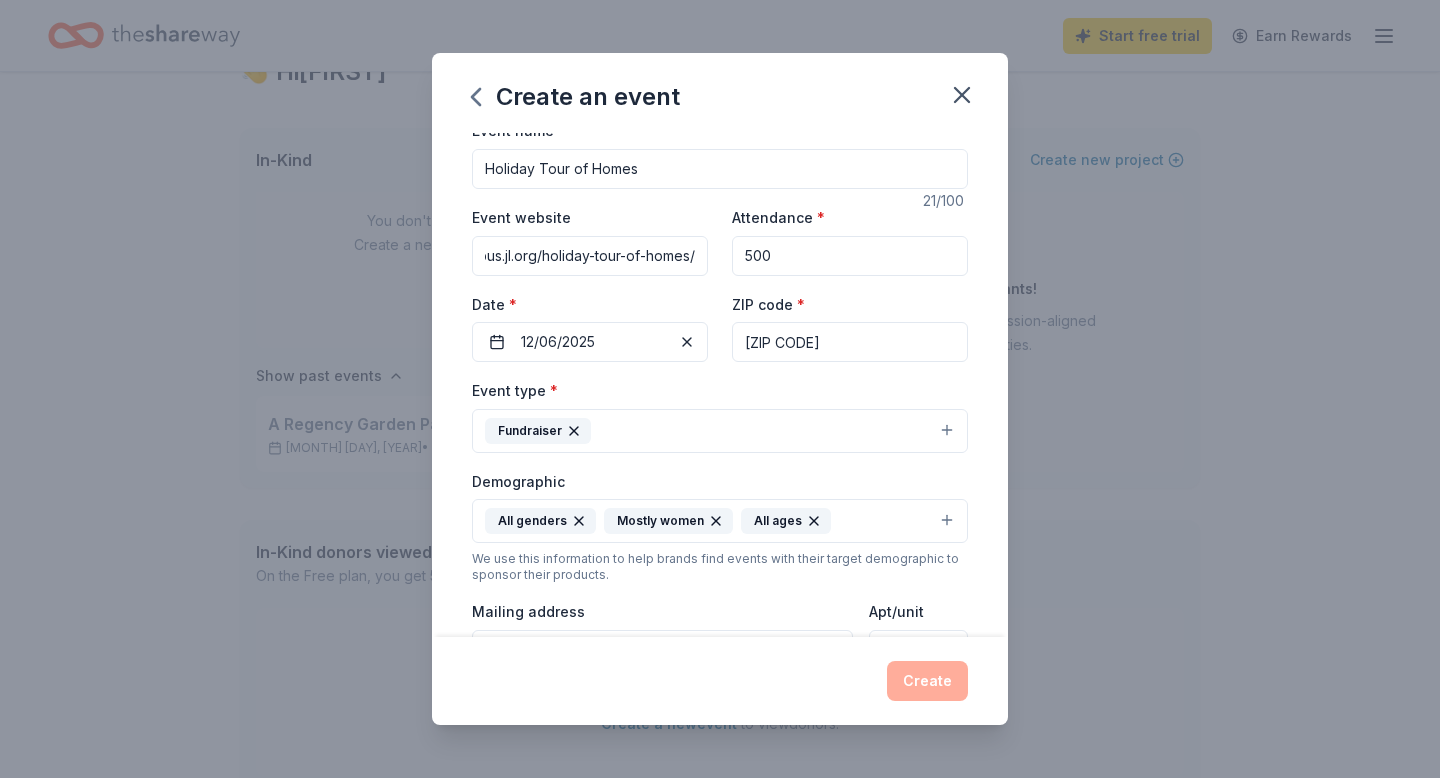 type on "https://columbus.jl.org/holiday-tour-of-homes/" 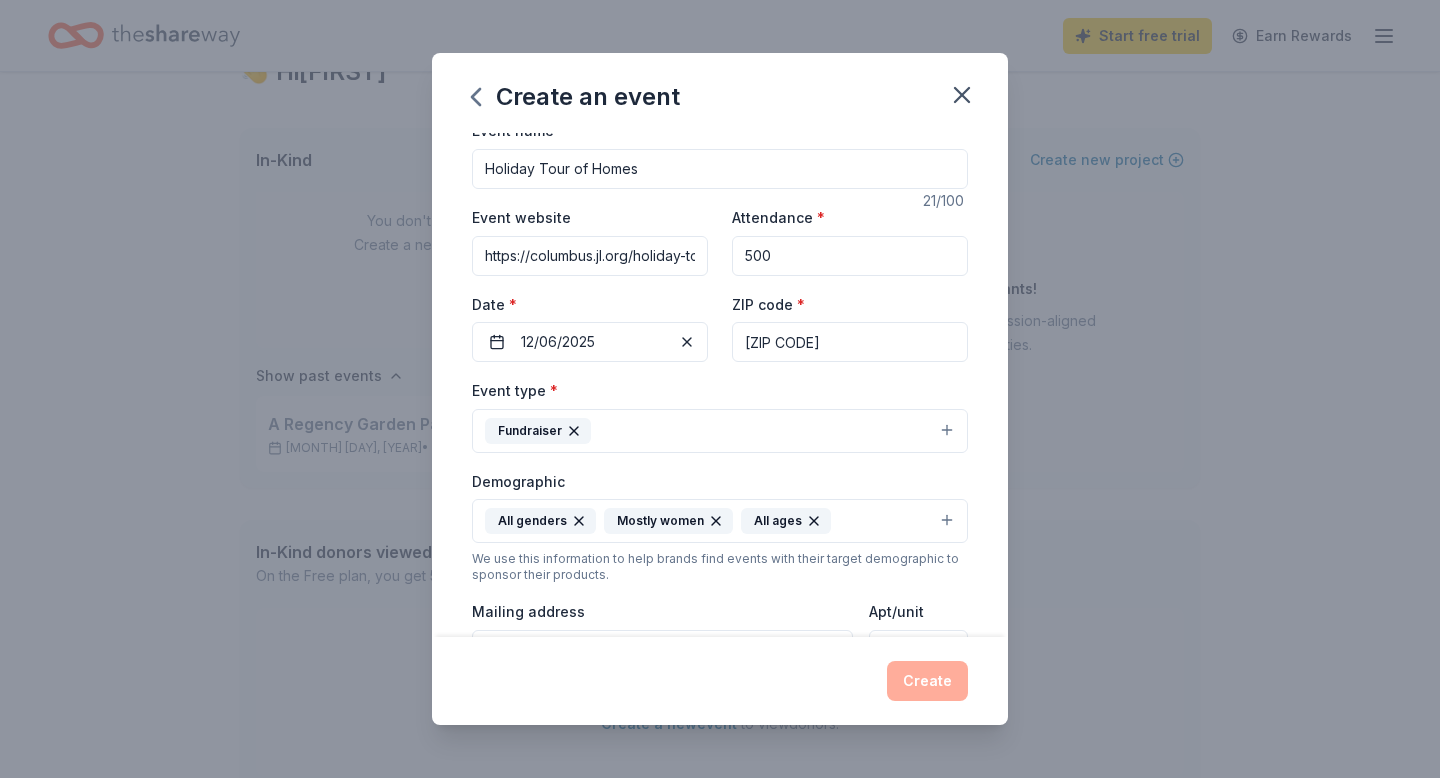 click on "Event name * Holiday Tour of Homes 21 /100 Event website https://columbus.jl.org/holiday-tour-of-homes/ Attendance * 500 Date * 12/06/2025 ZIP code * [ZIP CODE] Event type * Fundraiser Demographic All genders Mostly women All ages We use this information to help brands find events with their target demographic to sponsor their products. Mailing address Apt/unit Description What are you looking for? * Auction & raffle Meals Snacks Desserts Alcohol Beverages Send me reminders Email me reminders of donor application deadlines Recurring event" at bounding box center [720, 384] 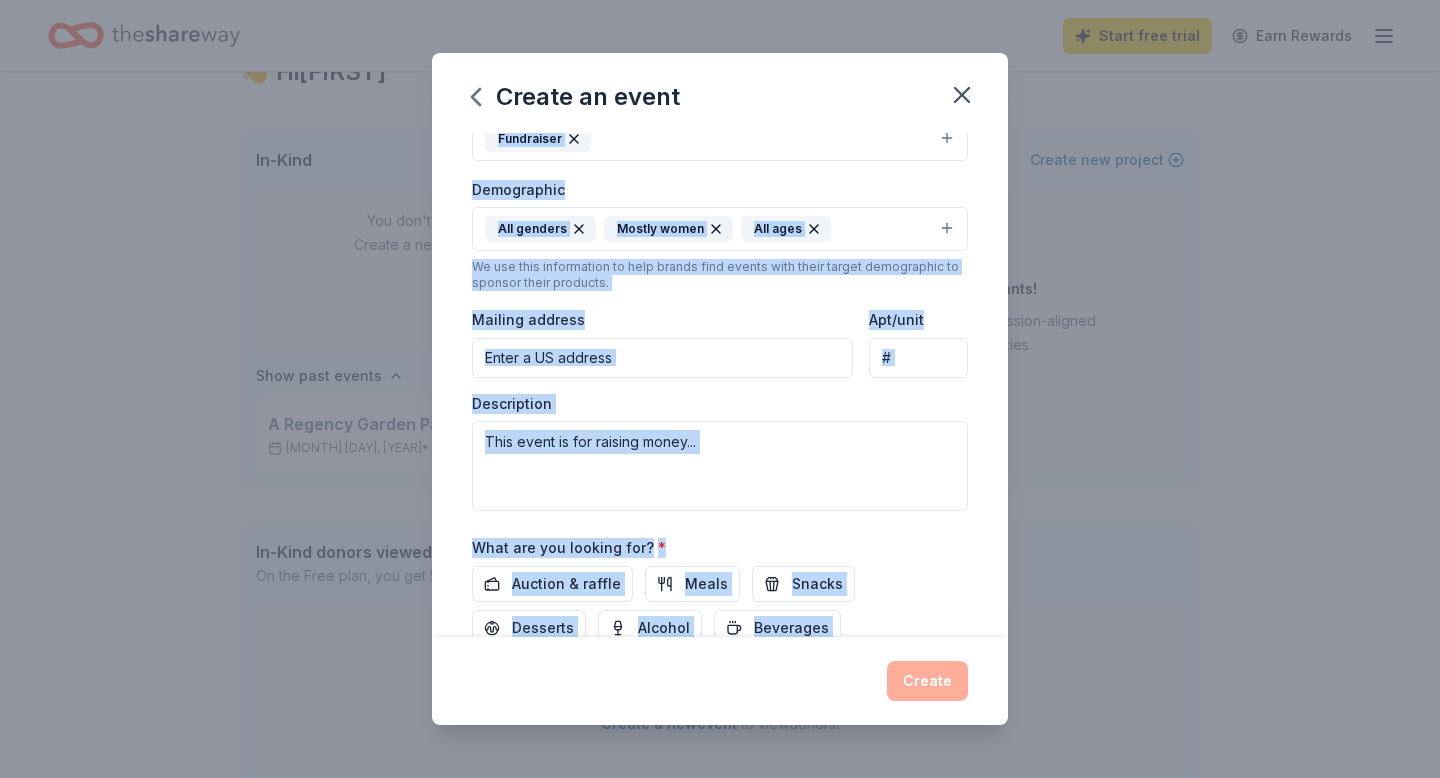 scroll, scrollTop: 456, scrollLeft: 0, axis: vertical 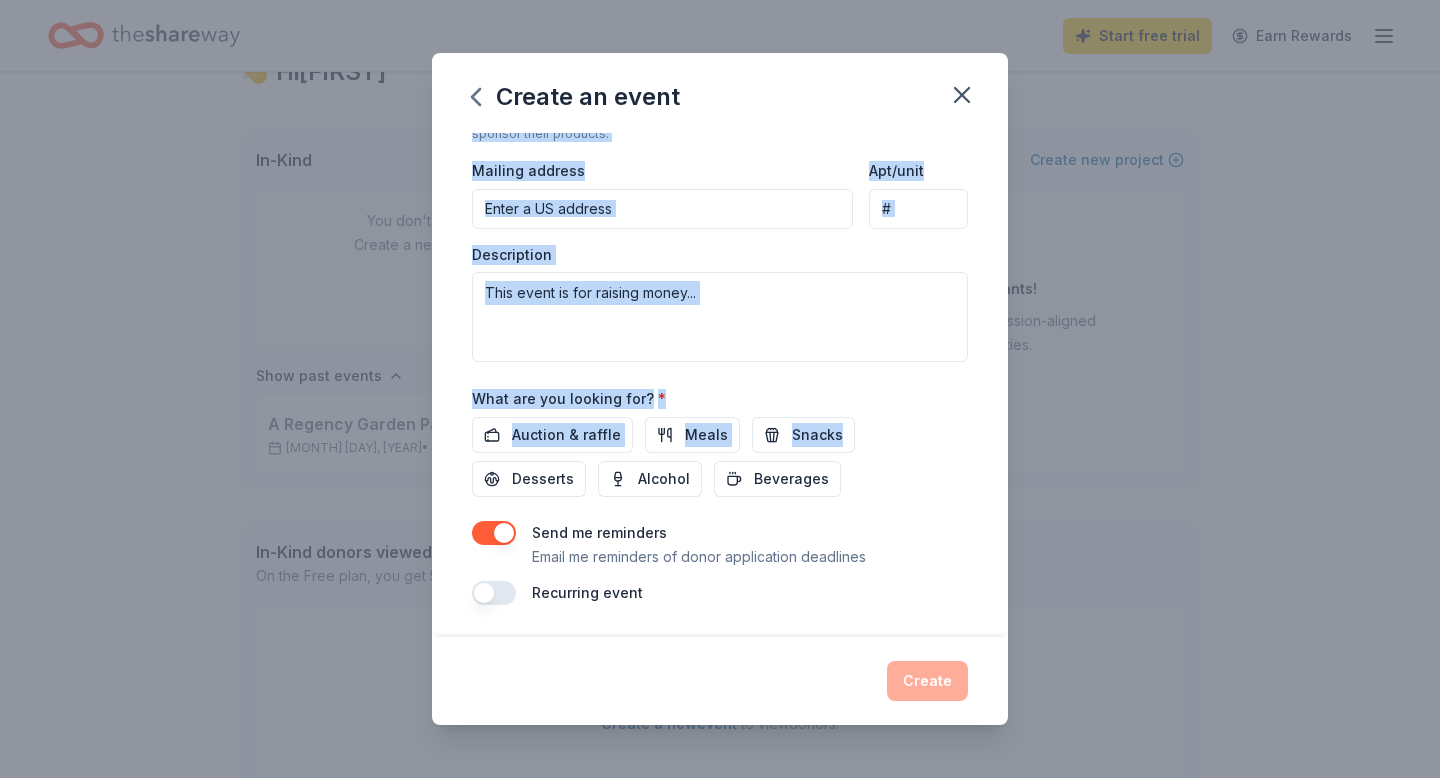 drag, startPoint x: 981, startPoint y: 213, endPoint x: 781, endPoint y: 394, distance: 269.74246 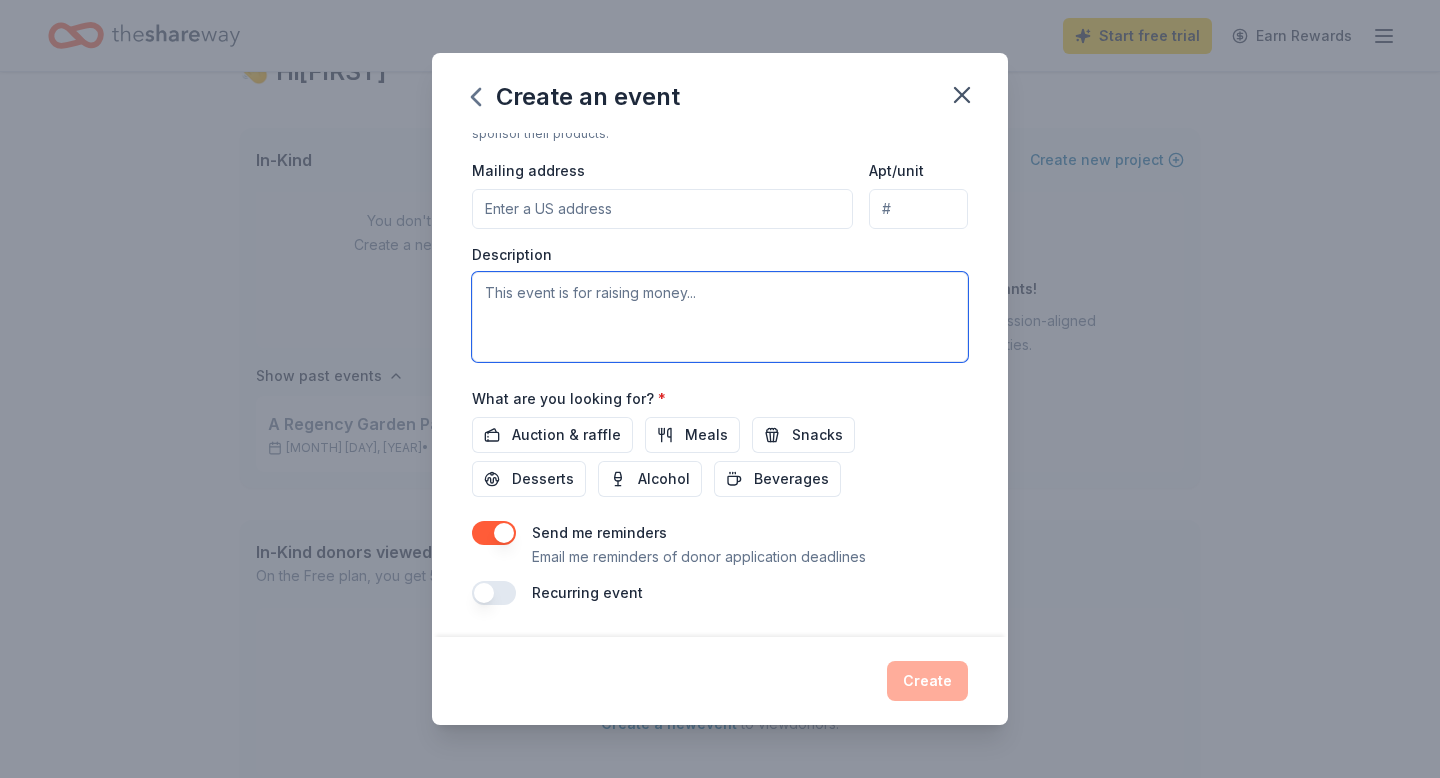 paste on "For over two decades, the Junior League of Columbus has ushered in the holiday season with our beloved Holiday Tour of Homes. This cherished tradition invites guests to step inside beautifully decorated homes across Central Ohio, each brimming with festive charm, seasonal florals, and delightful hospitality.
Since its debut in 2005, the Holiday Tour of Homes has raised more than $400,000 to support our mission and fund meaningful community initiatives. Proceeds from this event help drive our programs—like Bridging the G.A.P., which supports youth aging out of the foster care system, and the Kelton House Museum & Garden, a vital piece of local and Underground Railroad history.
Mark your calendars for the 21st Annual Holiday Tour of Homes on Saturday, December 6, 2025—you won’t want to miss this magical celebration of home, community, and giving back." 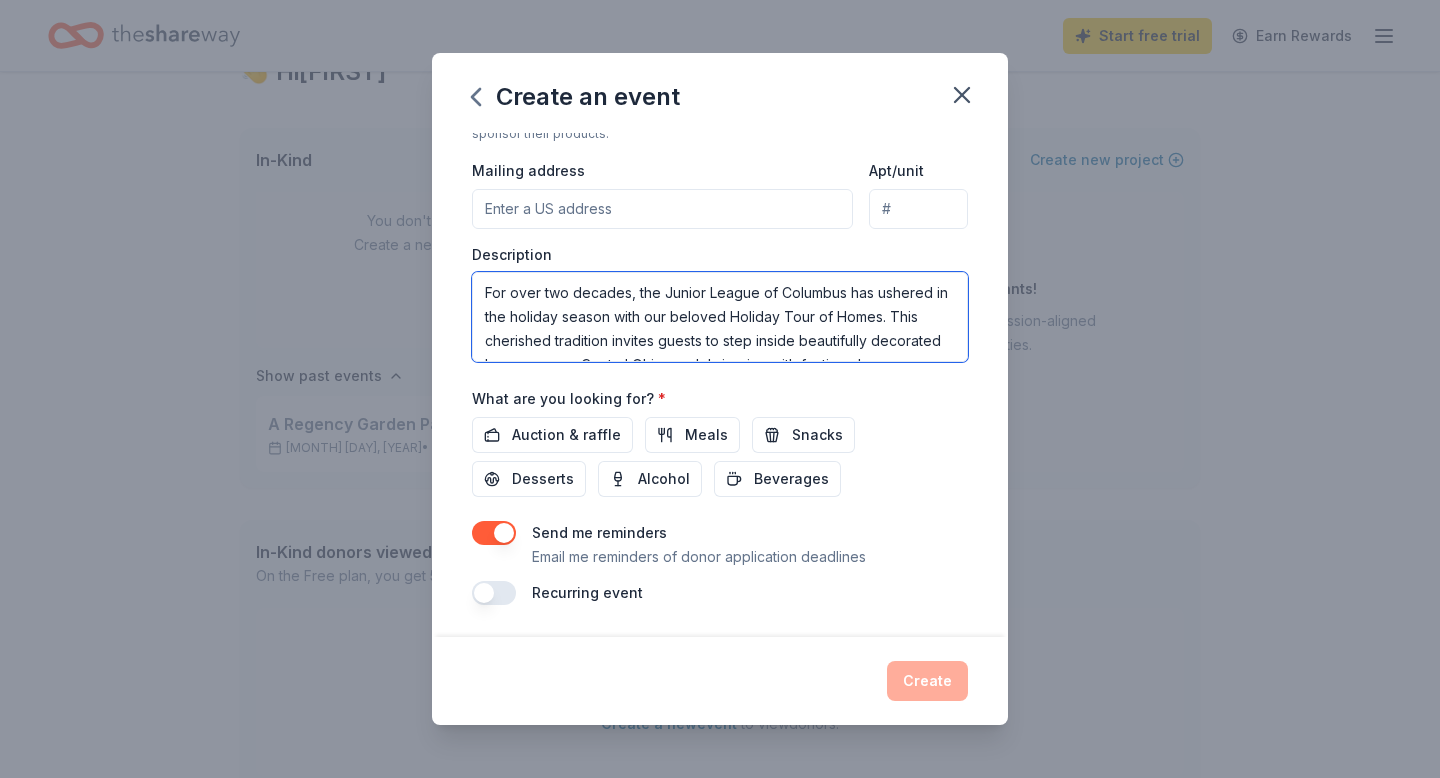 scroll, scrollTop: 300, scrollLeft: 0, axis: vertical 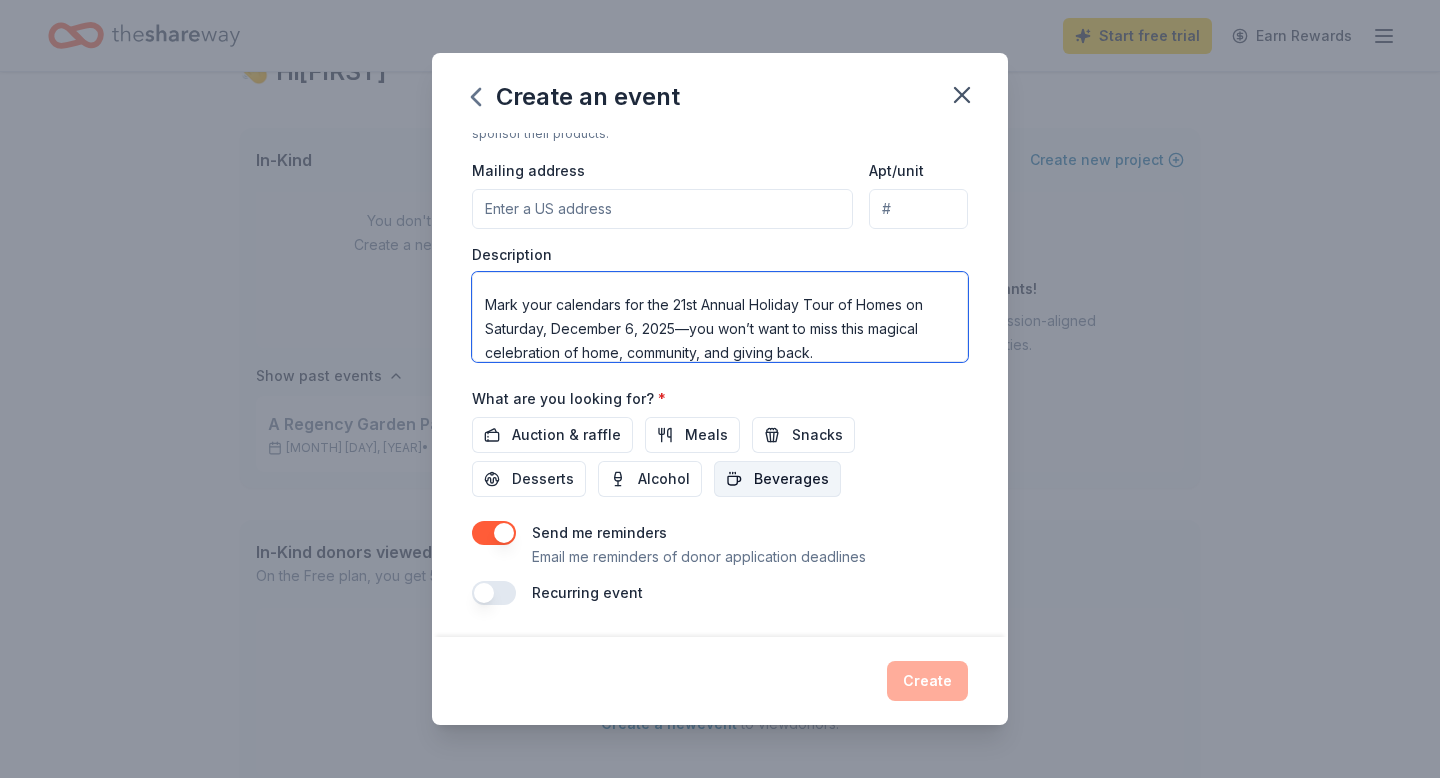 type on "For over two decades, the Junior League of Columbus has ushered in the holiday season with our beloved Holiday Tour of Homes. This cherished tradition invites guests to step inside beautifully decorated homes across Central Ohio, each brimming with festive charm, seasonal florals, and delightful hospitality.
Since its debut in 2005, the Holiday Tour of Homes has raised more than $400,000 to support our mission and fund meaningful community initiatives. Proceeds from this event help drive our programs—like Bridging the G.A.P., which supports youth aging out of the foster care system, and the Kelton House Museum & Garden, a vital piece of local and Underground Railroad history.
Mark your calendars for the 21st Annual Holiday Tour of Homes on Saturday, December 6, 2025—you won’t want to miss this magical celebration of home, community, and giving back." 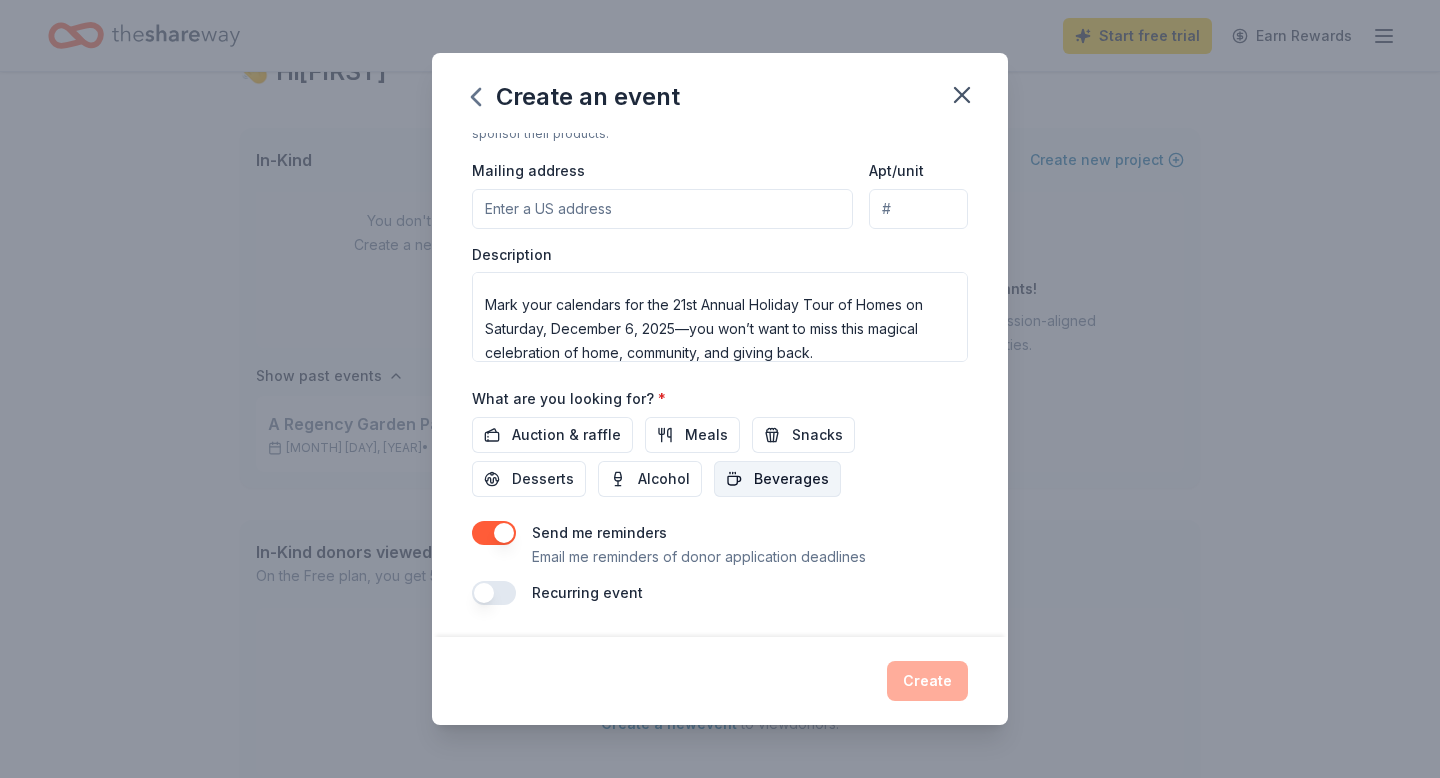click on "Beverages" at bounding box center [791, 479] 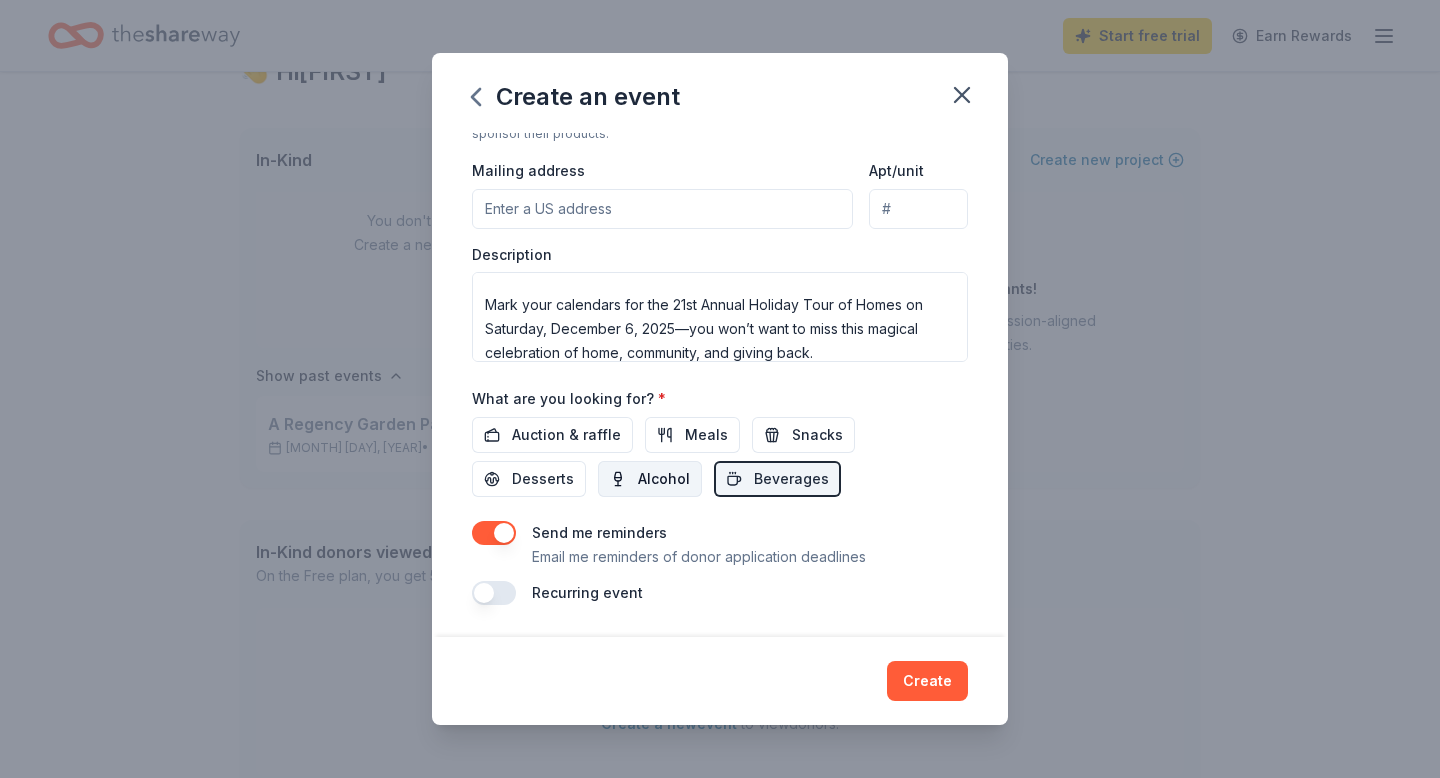 click on "Alcohol" at bounding box center (664, 479) 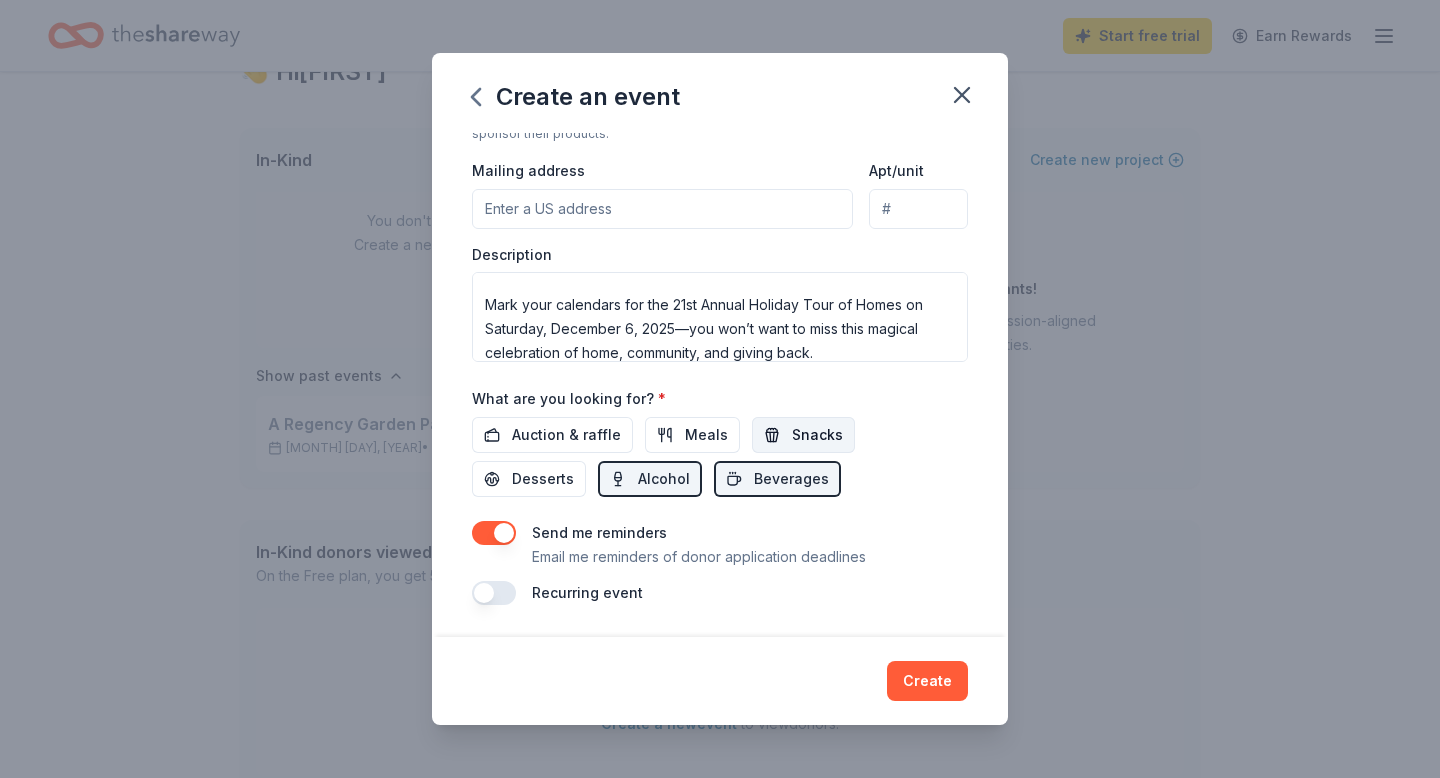click on "Snacks" at bounding box center (803, 435) 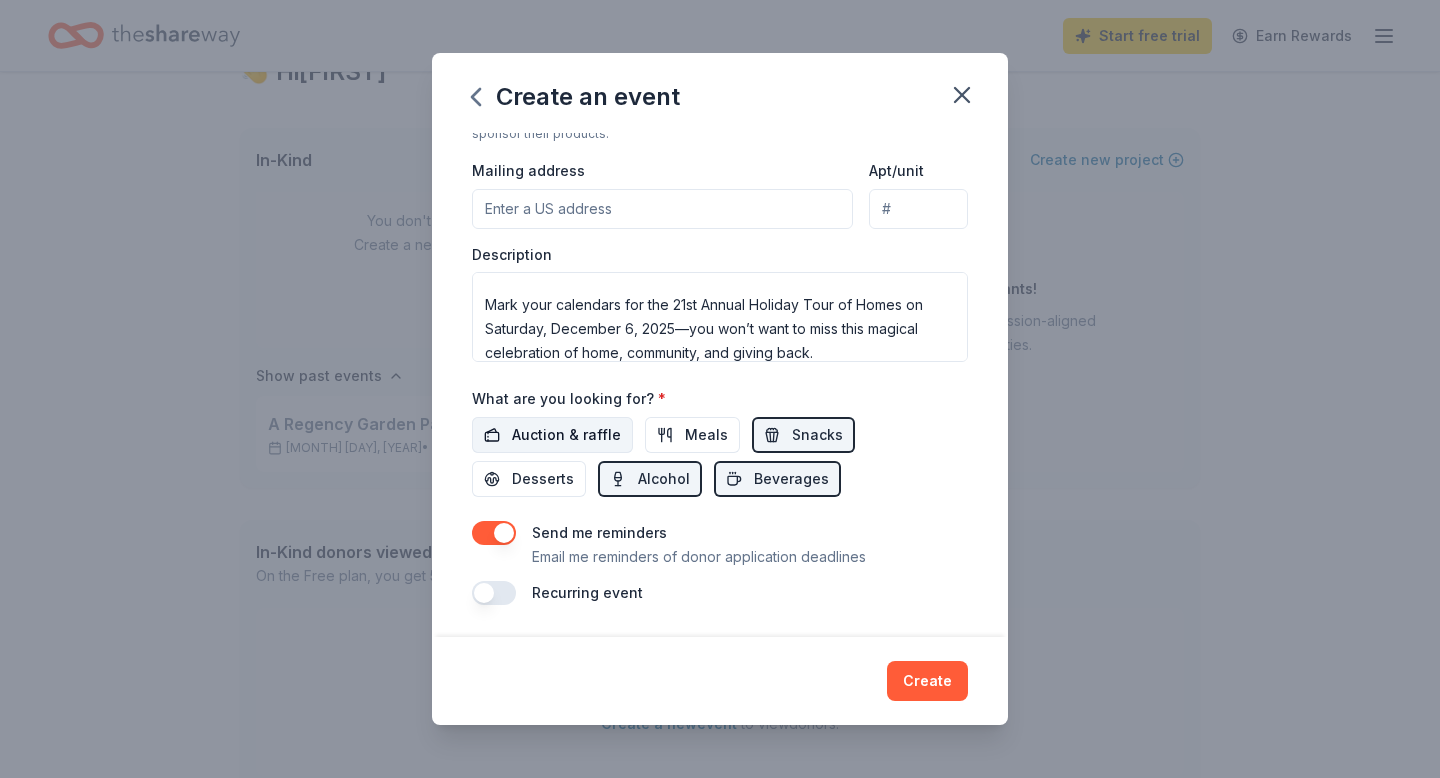 click on "Auction & raffle" at bounding box center (566, 435) 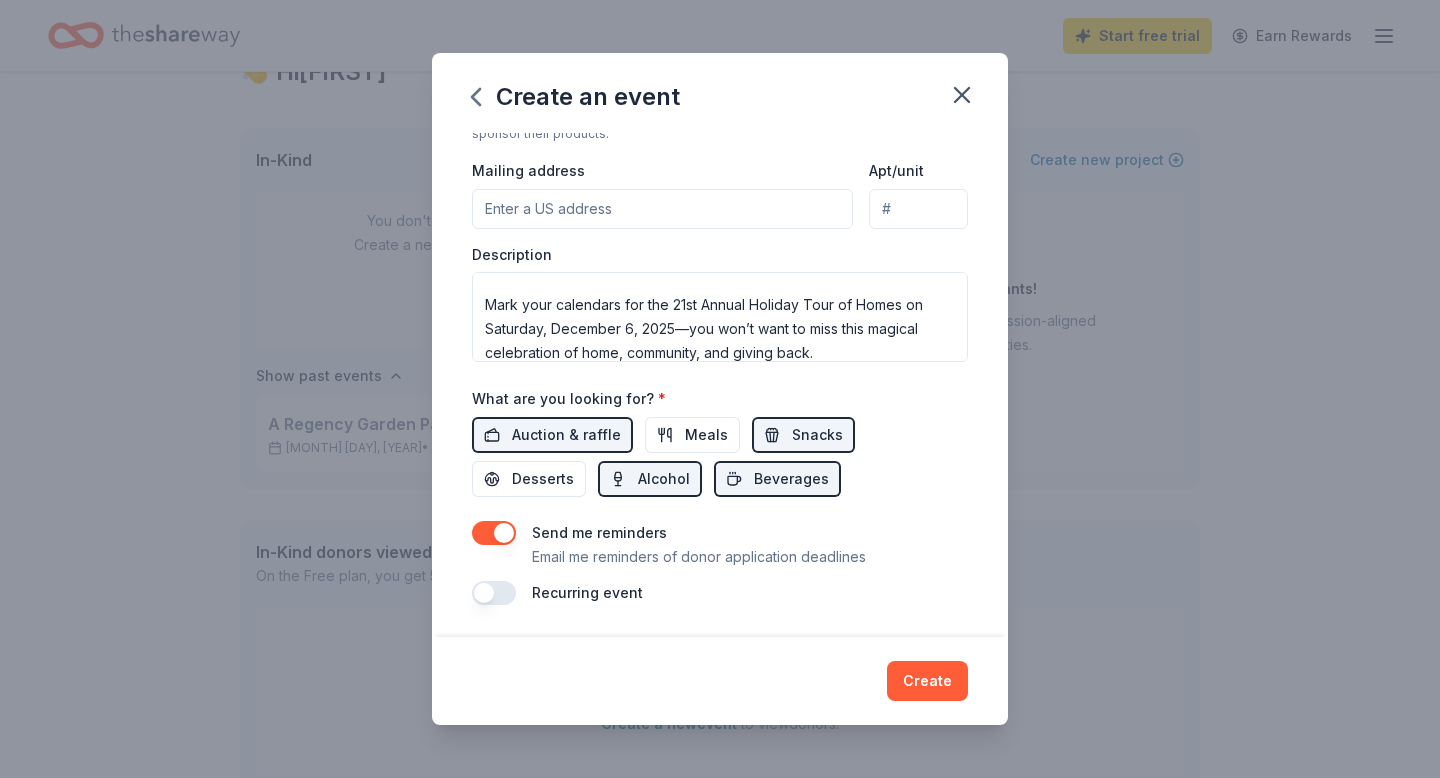 click on "Auction & raffle Meals Snacks Desserts Alcohol Beverages" at bounding box center [720, 457] 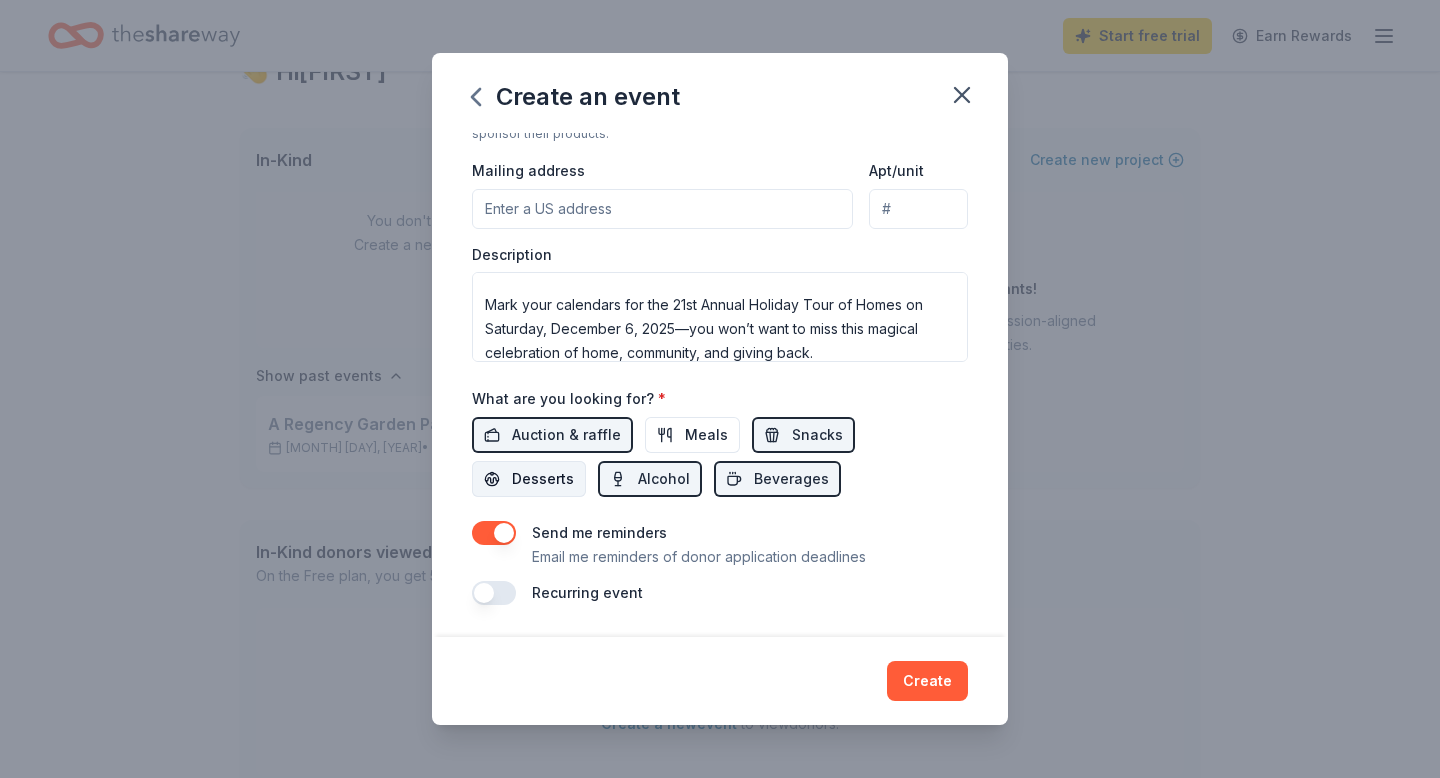 click on "Desserts" at bounding box center (543, 479) 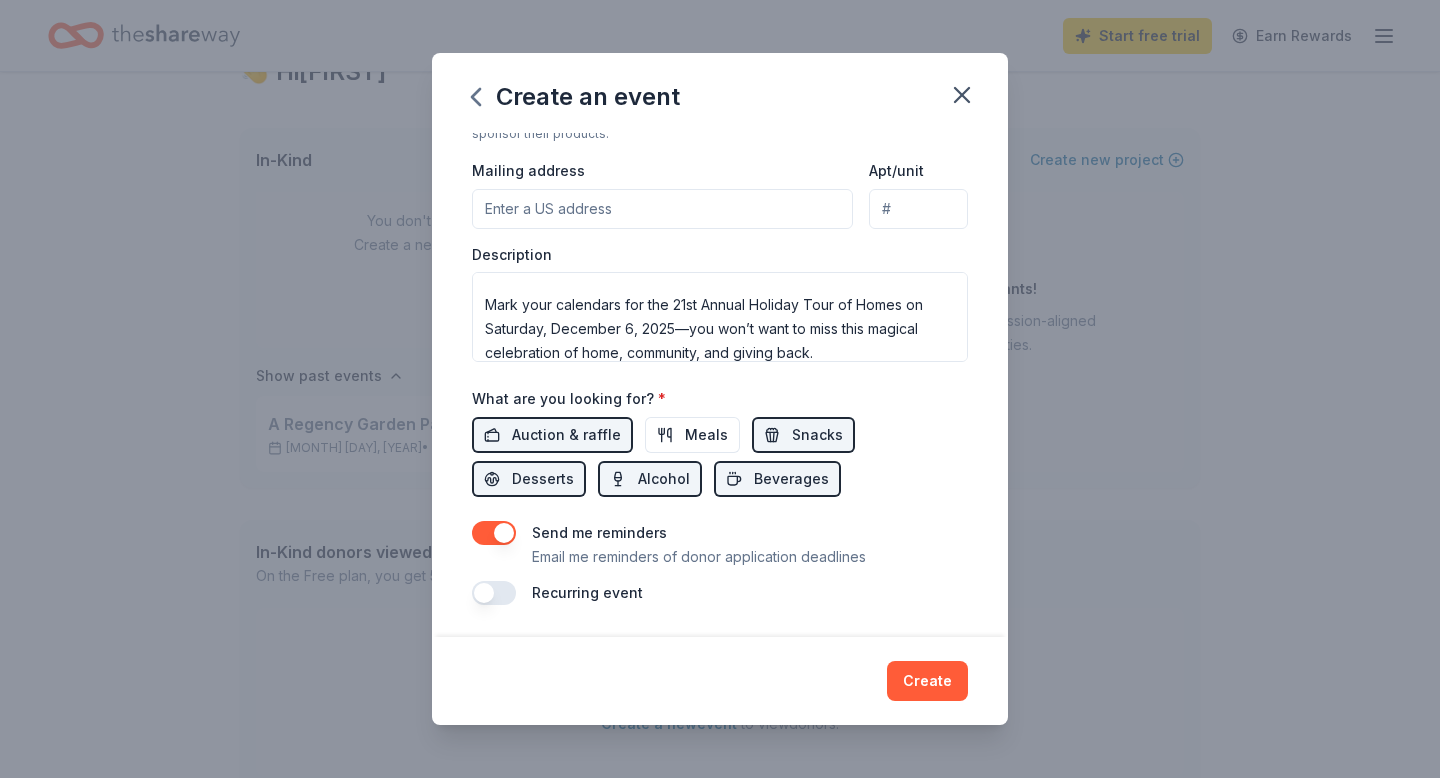 click at bounding box center (494, 533) 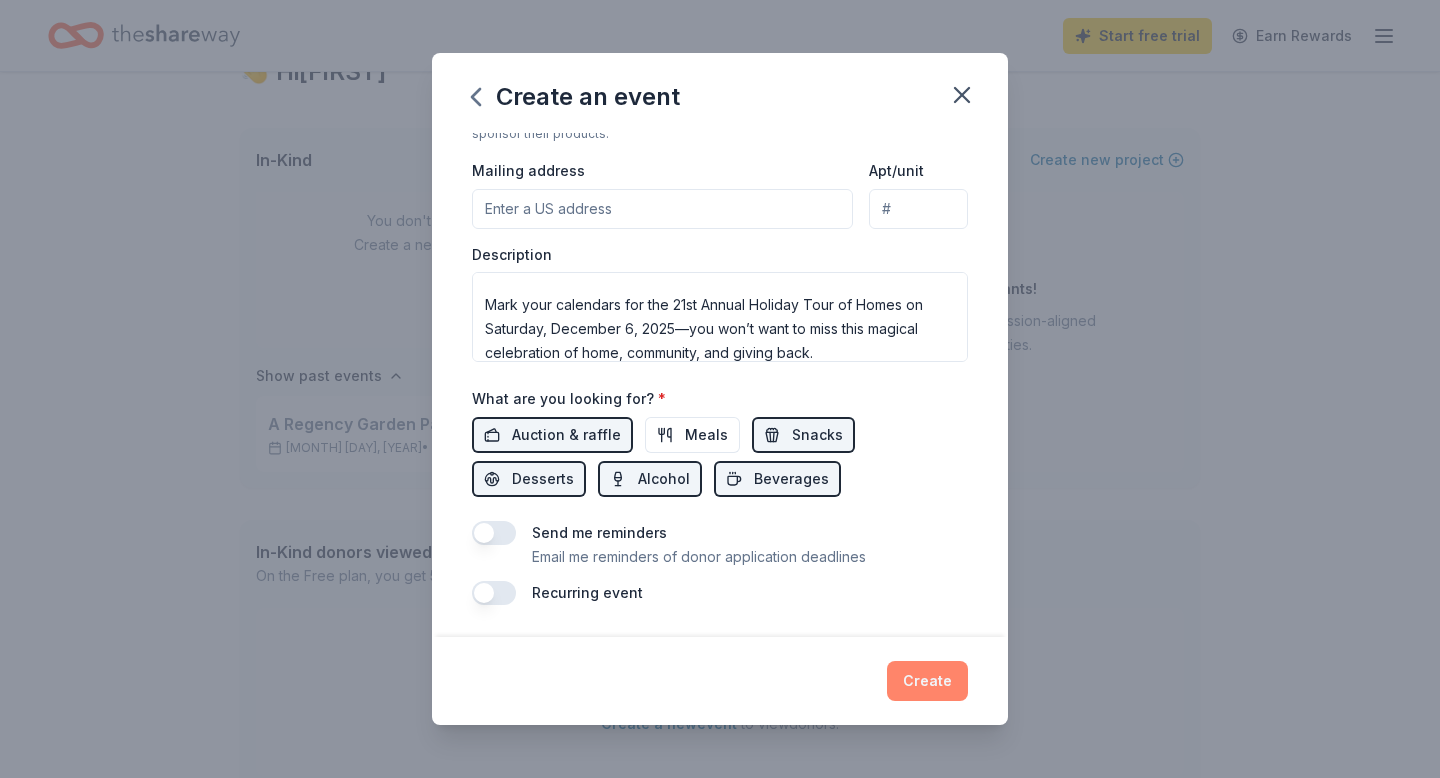 click on "Create" at bounding box center (927, 681) 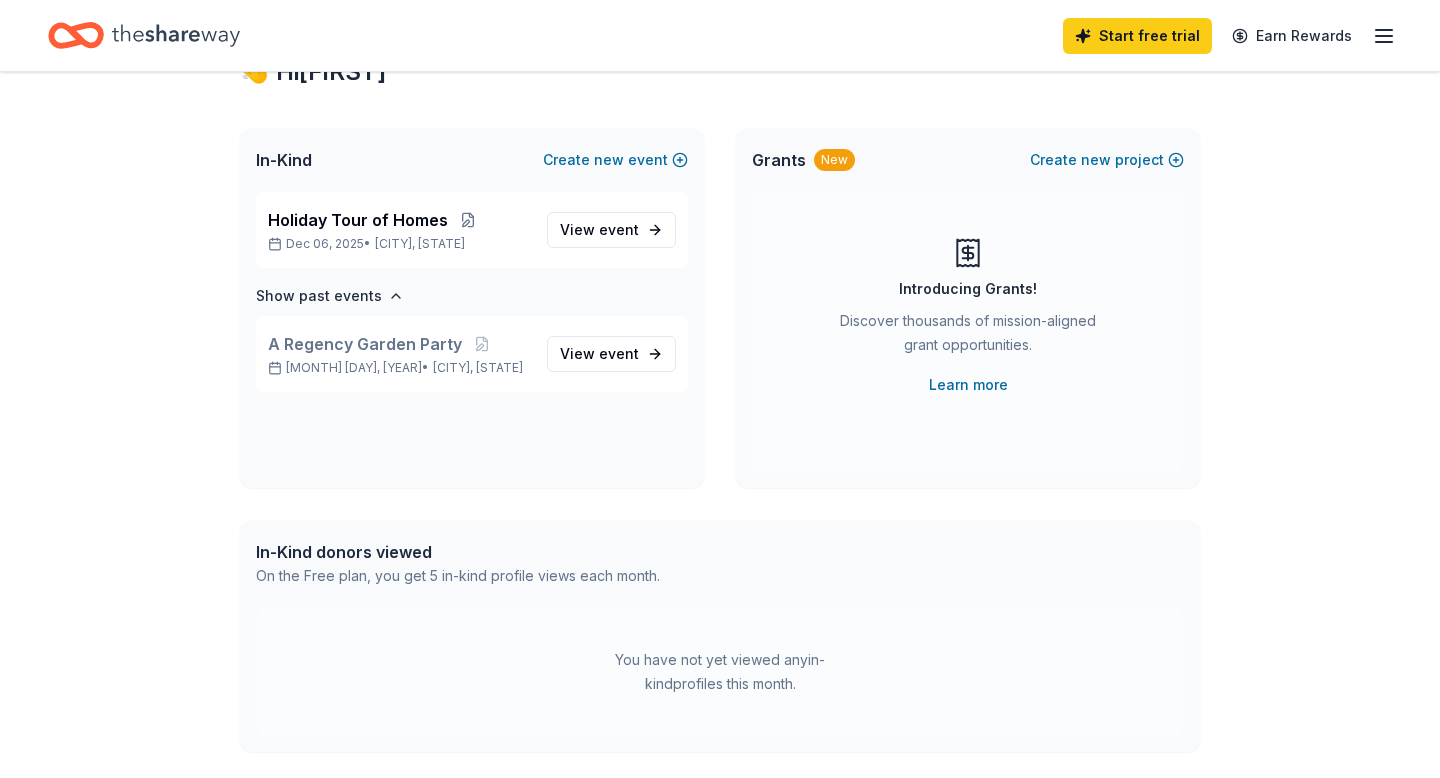 scroll, scrollTop: 0, scrollLeft: 0, axis: both 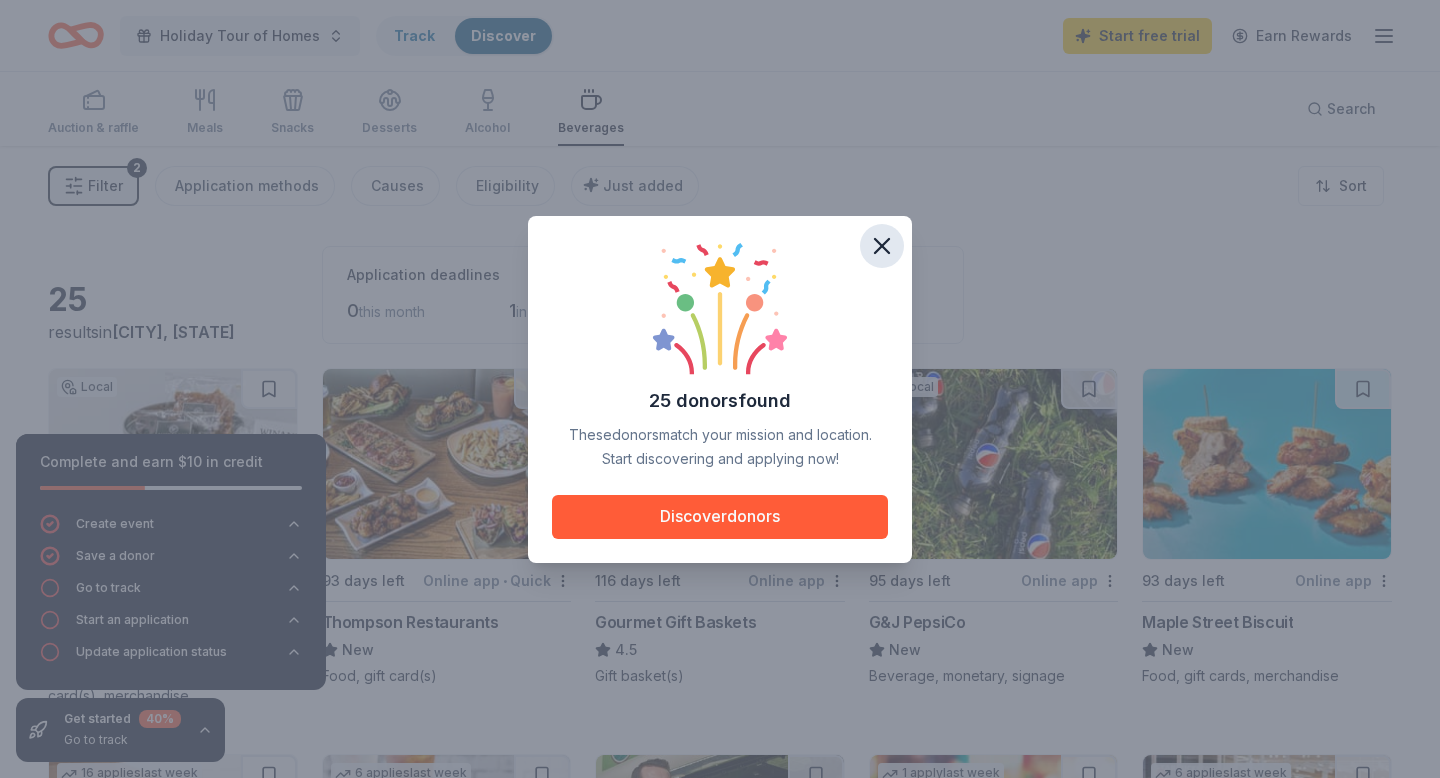 click 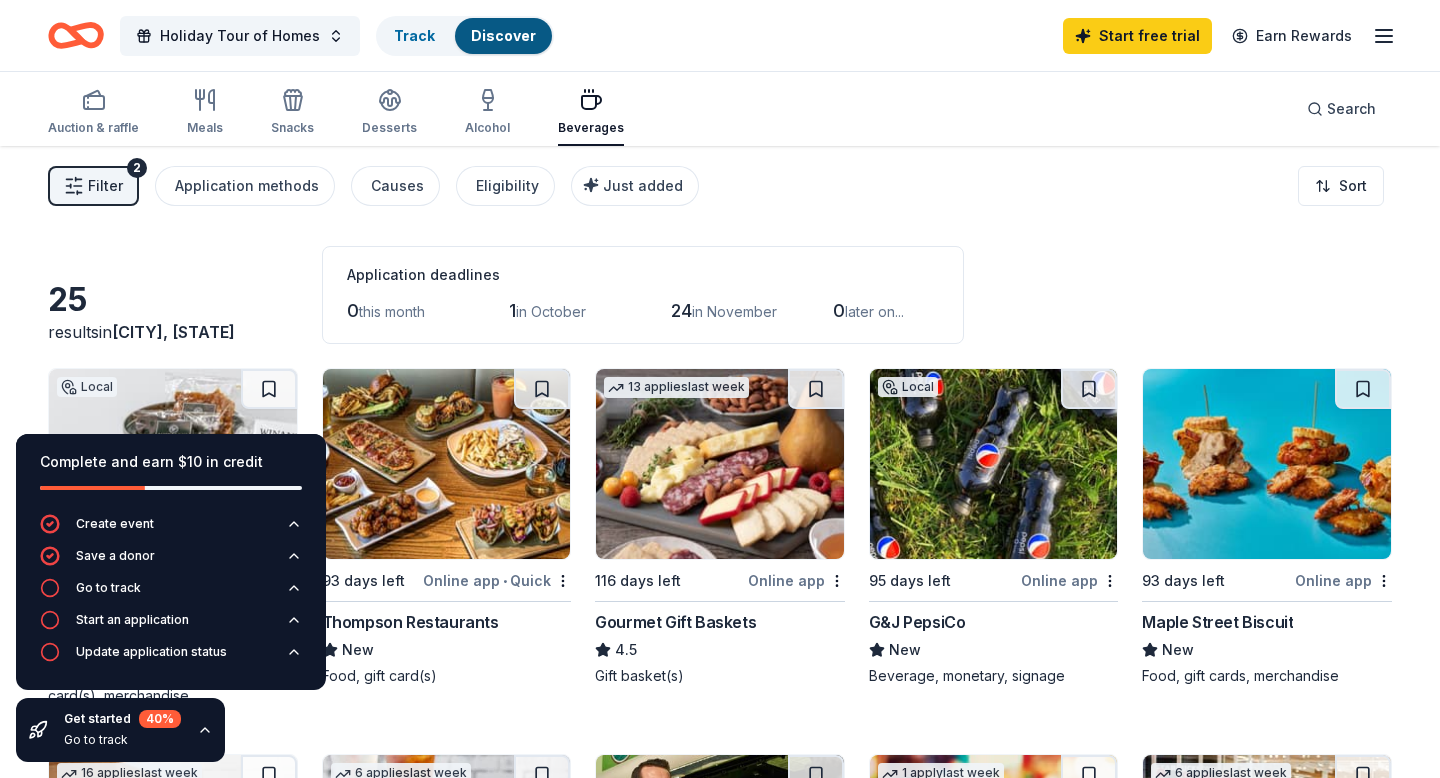 click on "Local 93 days left Online app • Quick Winans Coffee & Chocolate New Coffee and chocolate products, gift card(s), merchandise 93 days left Online app • Quick Thompson Restaurants New Food, gift card(s) 13   applies  last week 116 days left Online app Gourmet Gift Baskets 4.5 Gift basket(s) Local 95 days left Online app G&J PepsiCo New Beverage, monetary, signage 93 days left Online app Maple Street Biscuit New Food, gift cards, merchandise 16   applies  last week 93 days left Online app Termini Brothers Bakery New Gift cards, product donations 6   applies  last week 93 days left Online app • Quick McAlister's Deli New Food, gift card(s) 95 days left Online app Kroger 3.0 Foundation grant, cash donations, sponsorships, gift card(s), Kroger products 1   apply  last week 93 days left Online app Giant Eagle New Food, gift card(s) 6   applies  last week 93 days left Target 4.3 Gift cards ($50-100 value, with a maximum donation of $500 per year) 3   applies  last week 93 days left Online app • Quick New 3" at bounding box center (720, 1116) 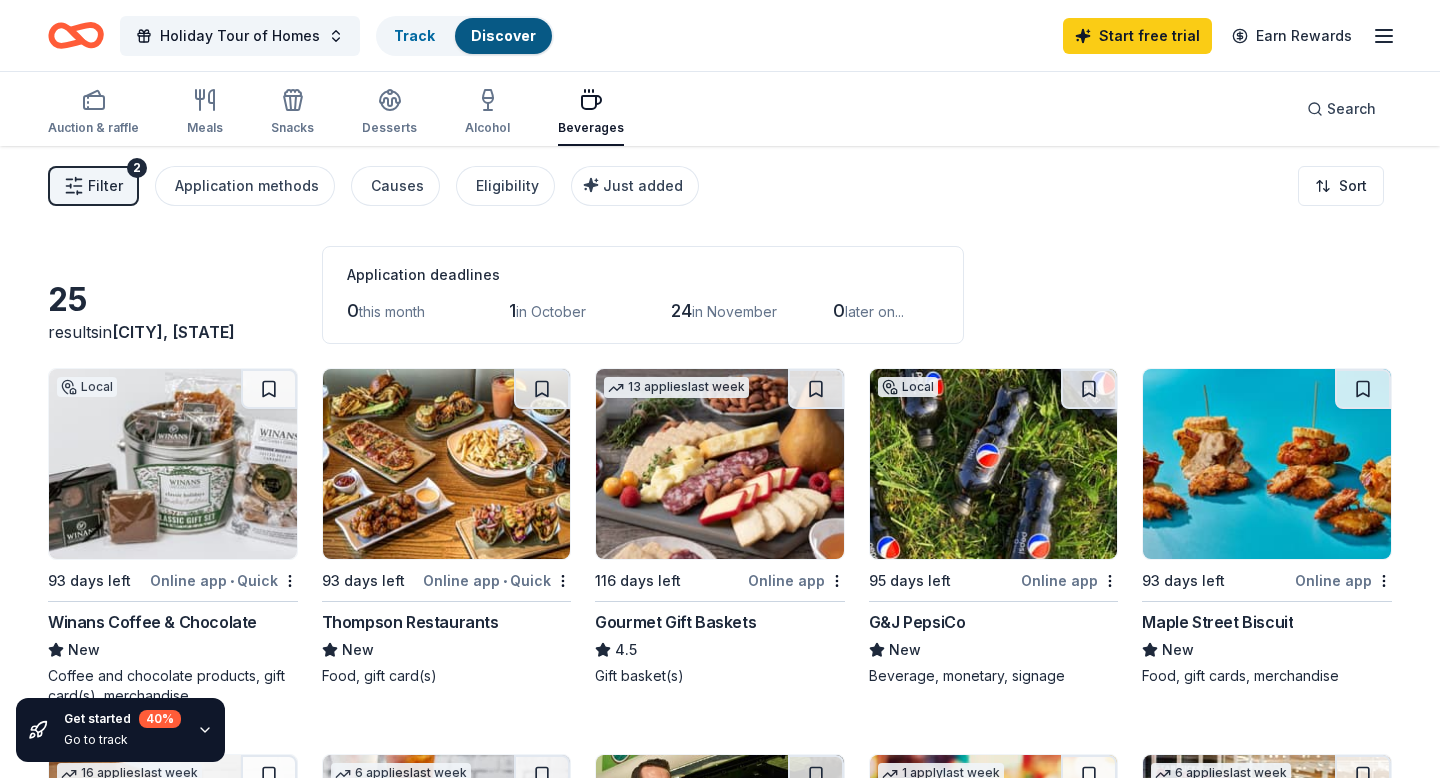 click on "Local 93 days left Online app • Quick Winans Coffee & Chocolate New Coffee and chocolate products, gift card(s), merchandise 93 days left Online app • Quick Thompson Restaurants New Food, gift card(s) 13   applies  last week 116 days left Online app Gourmet Gift Baskets 4.5 Gift basket(s) Local 95 days left Online app G&J PepsiCo New Beverage, monetary, signage 93 days left Online app Maple Street Biscuit New Food, gift cards, merchandise 16   applies  last week 93 days left Online app Termini Brothers Bakery New Gift cards, product donations 6   applies  last week 93 days left Online app • Quick McAlister's Deli New Food, gift card(s) 95 days left Online app Kroger 3.0 Foundation grant, cash donations, sponsorships, gift card(s), Kroger products 1   apply  last week 93 days left Online app Giant Eagle New Food, gift card(s) 6   applies  last week 93 days left Target 4.3 Gift cards ($50-100 value, with a maximum donation of $500 per year) 3   applies  last week 93 days left Online app • Quick New 3" at bounding box center (720, 1116) 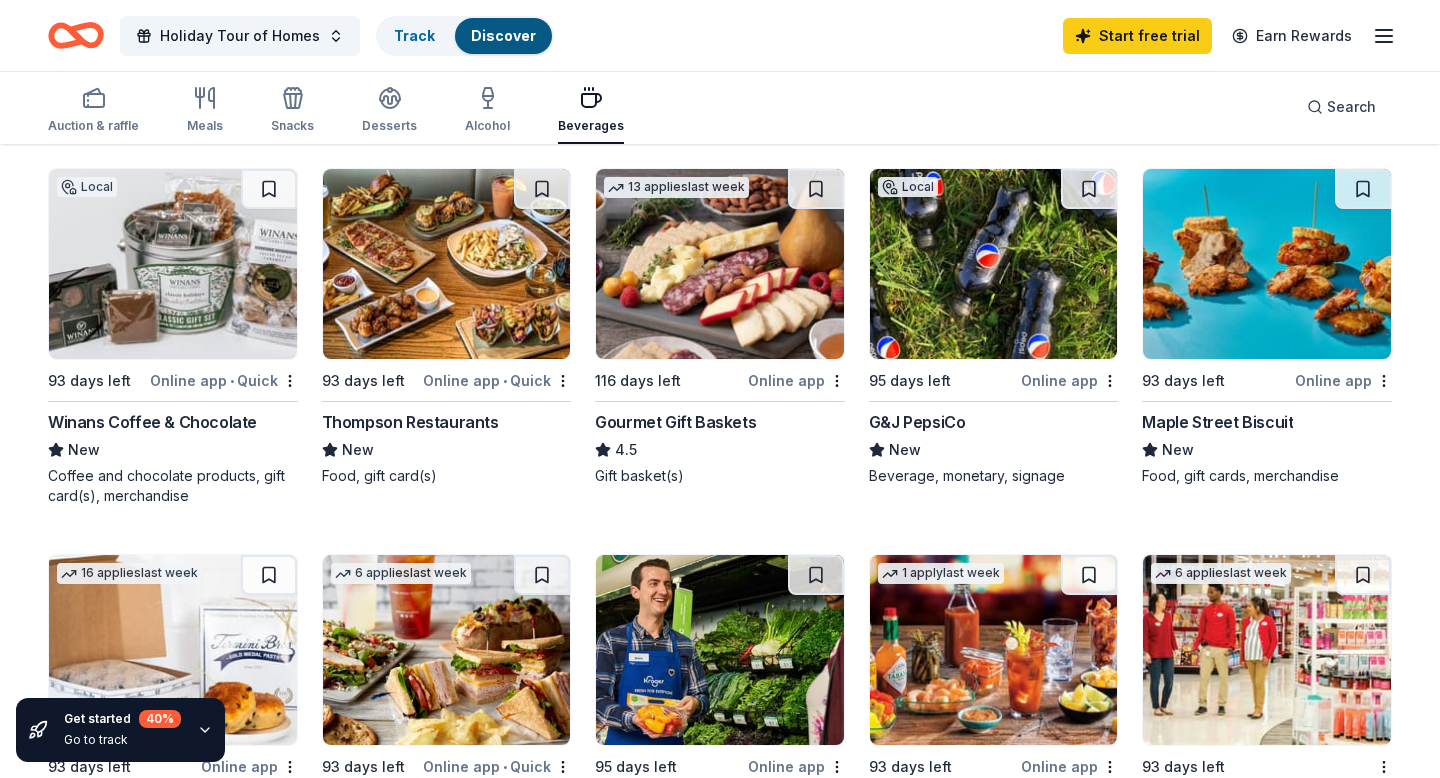 scroll, scrollTop: 240, scrollLeft: 0, axis: vertical 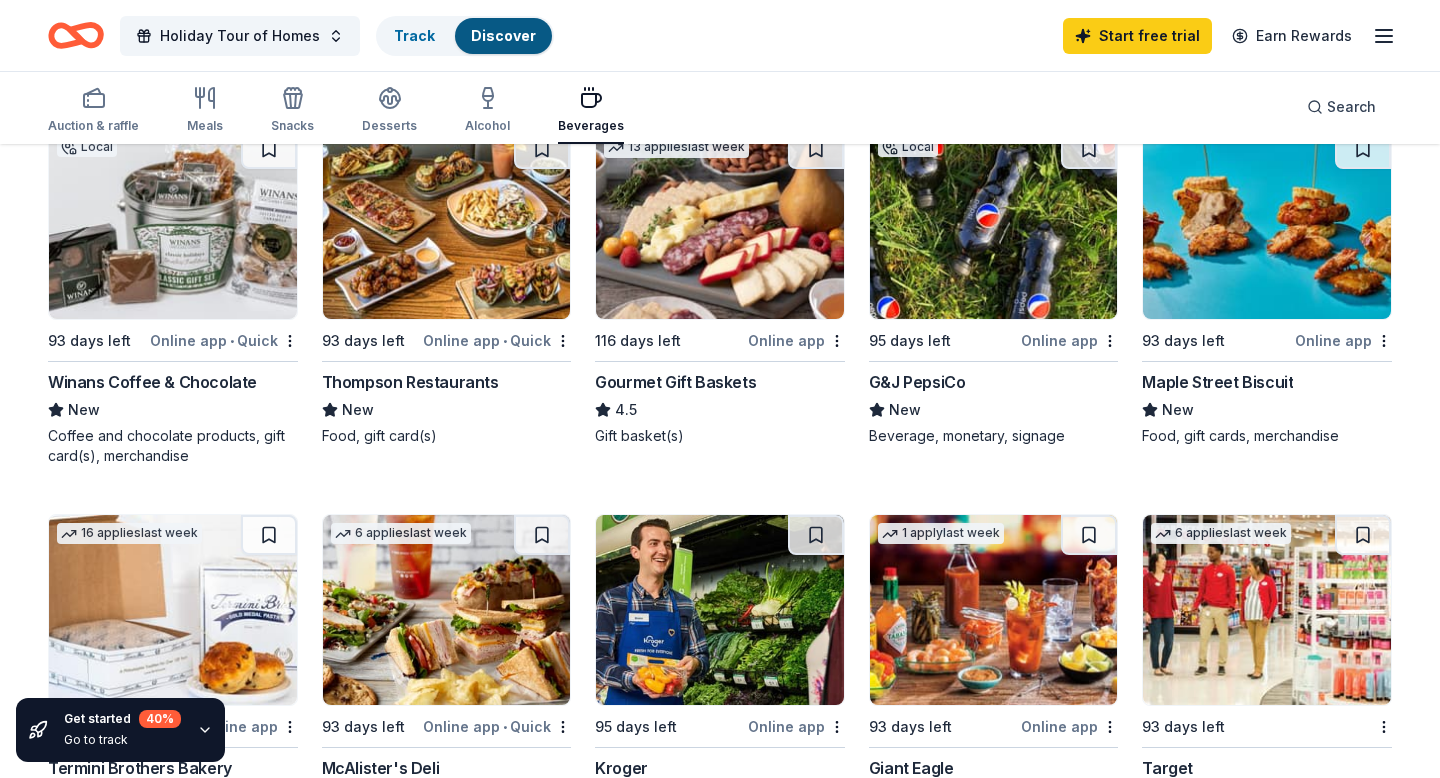 click at bounding box center [1267, 224] 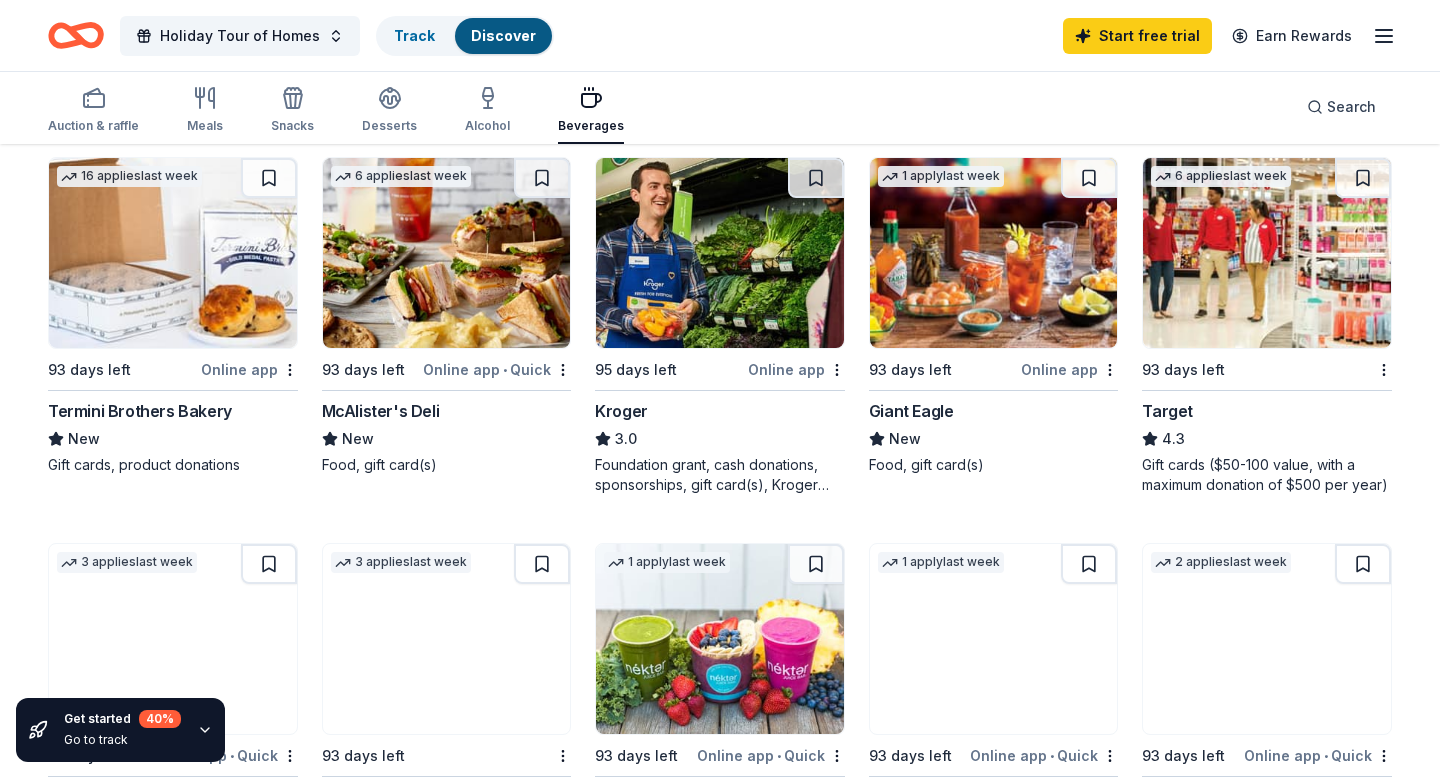 scroll, scrollTop: 600, scrollLeft: 0, axis: vertical 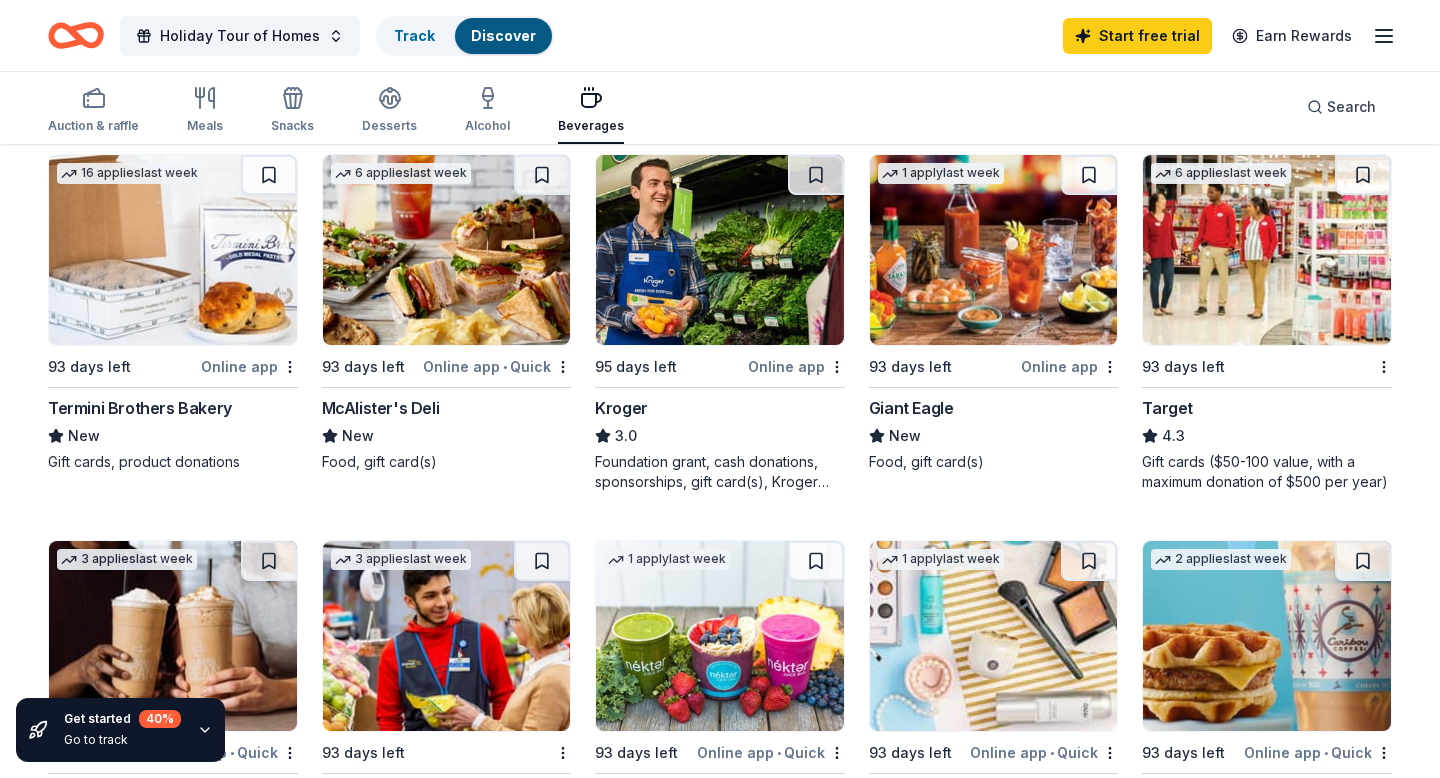 click on "Giant Eagle" at bounding box center [911, 408] 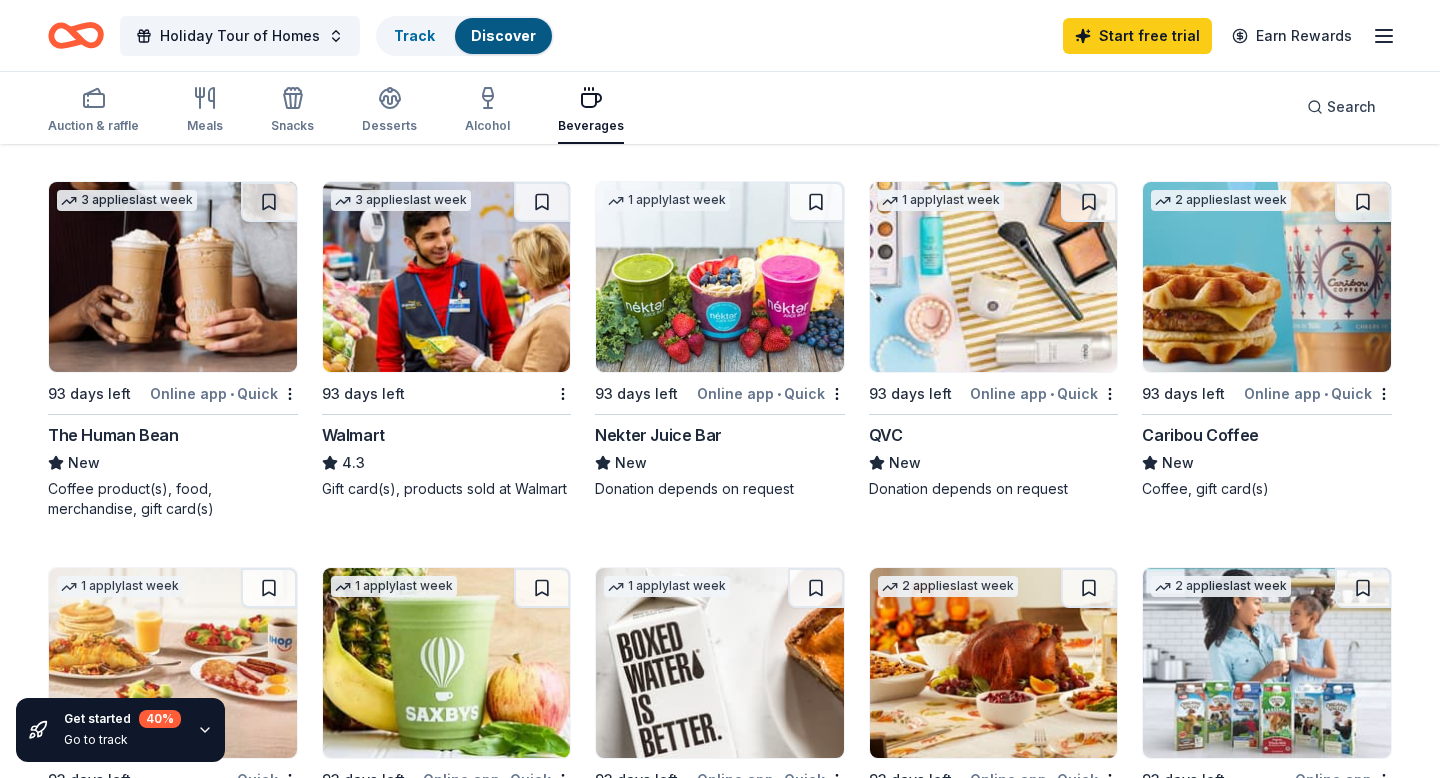 scroll, scrollTop: 920, scrollLeft: 0, axis: vertical 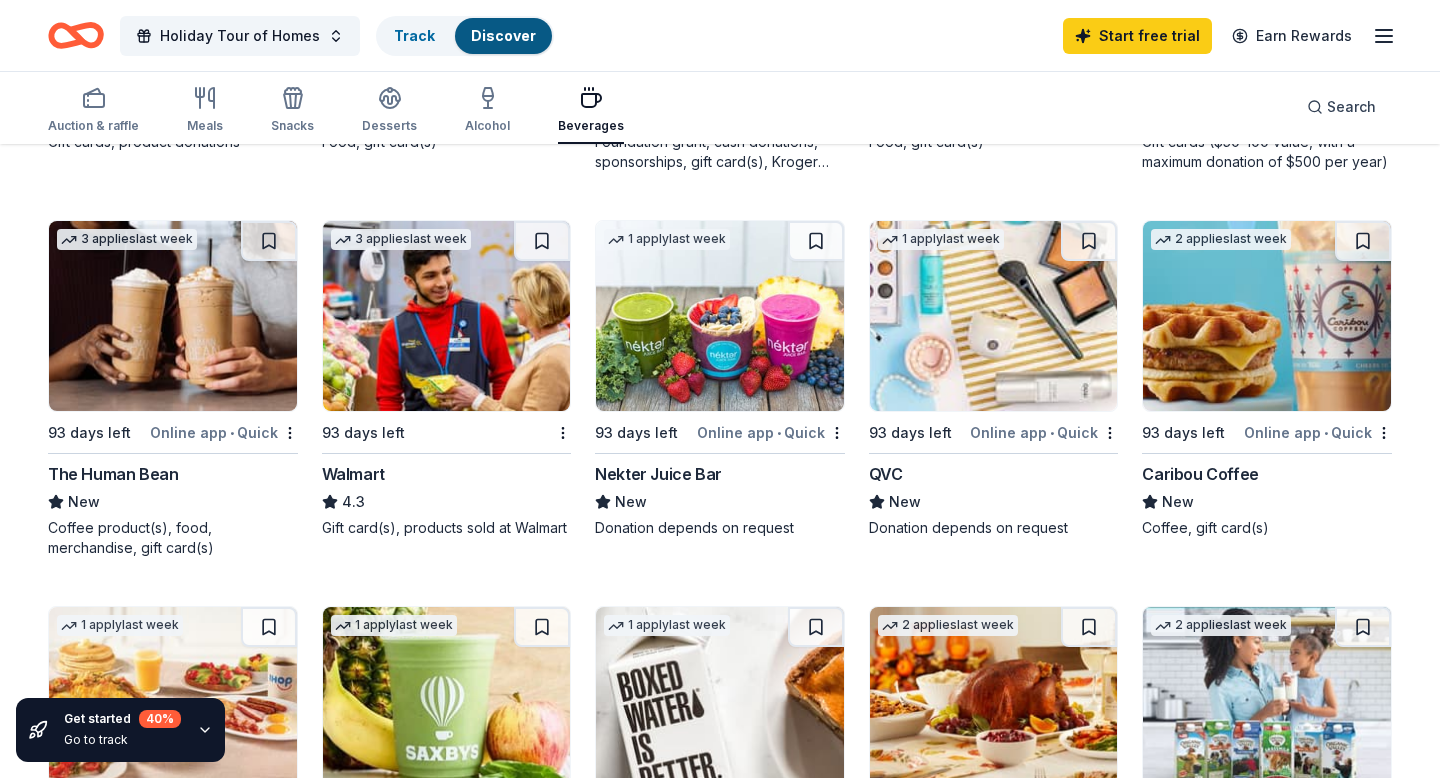 click at bounding box center (1267, 316) 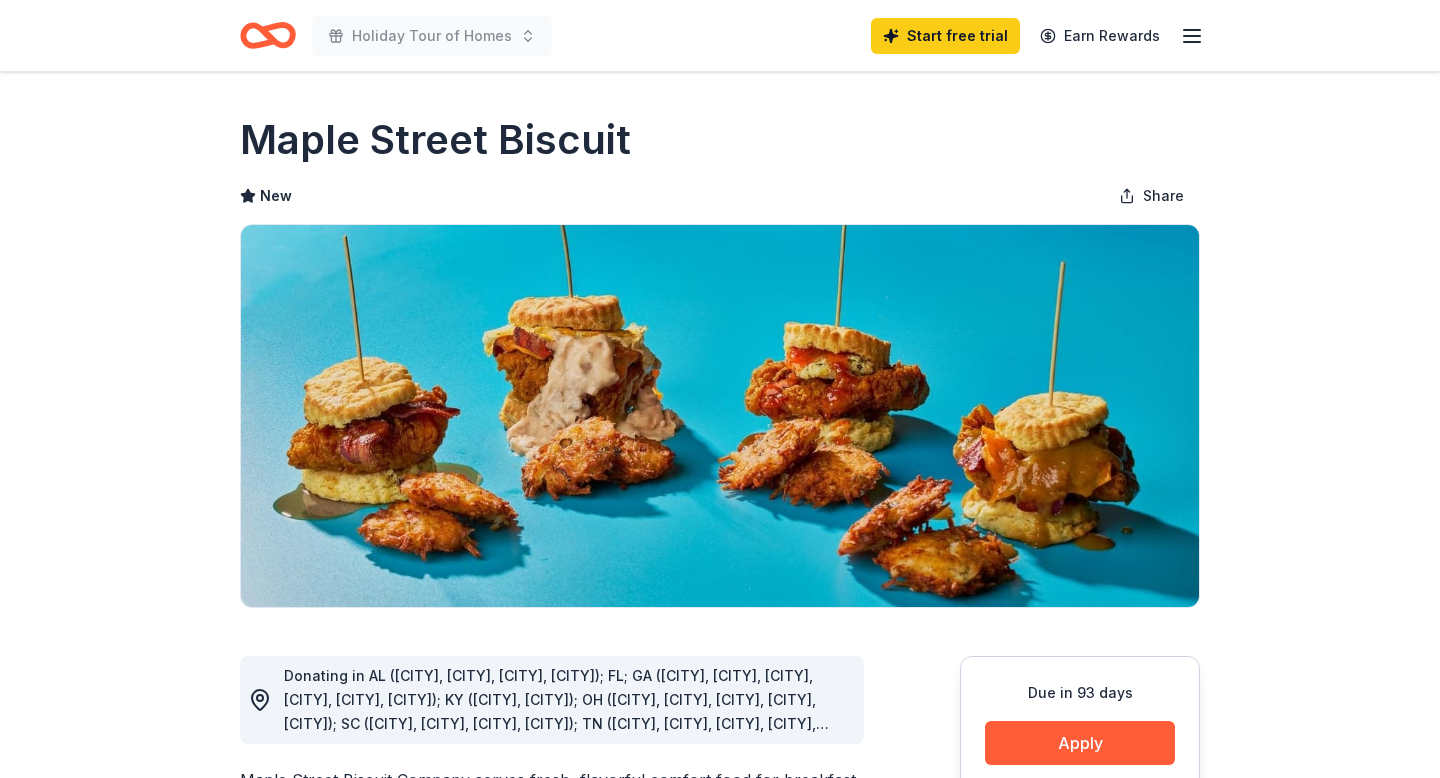 scroll, scrollTop: 0, scrollLeft: 0, axis: both 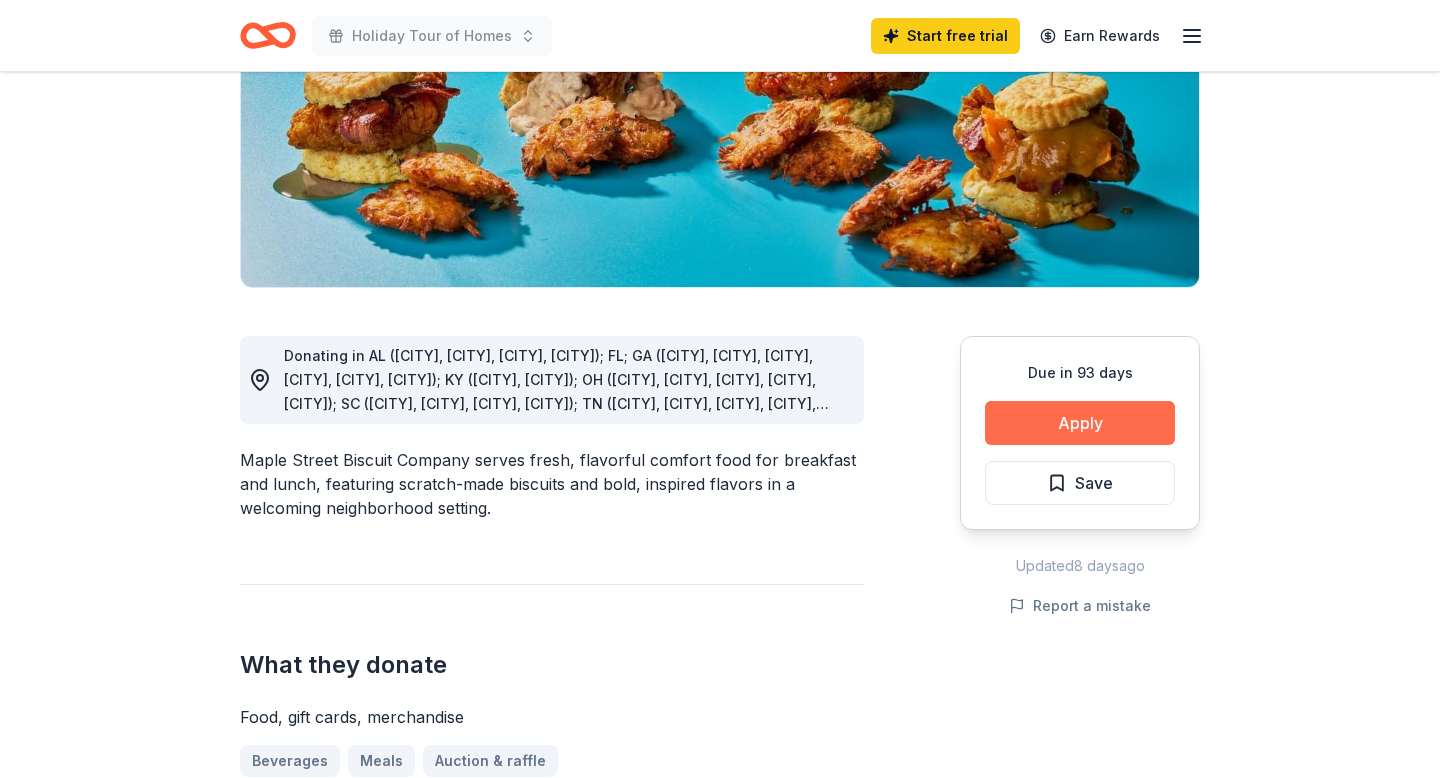 click on "Apply" at bounding box center [1080, 423] 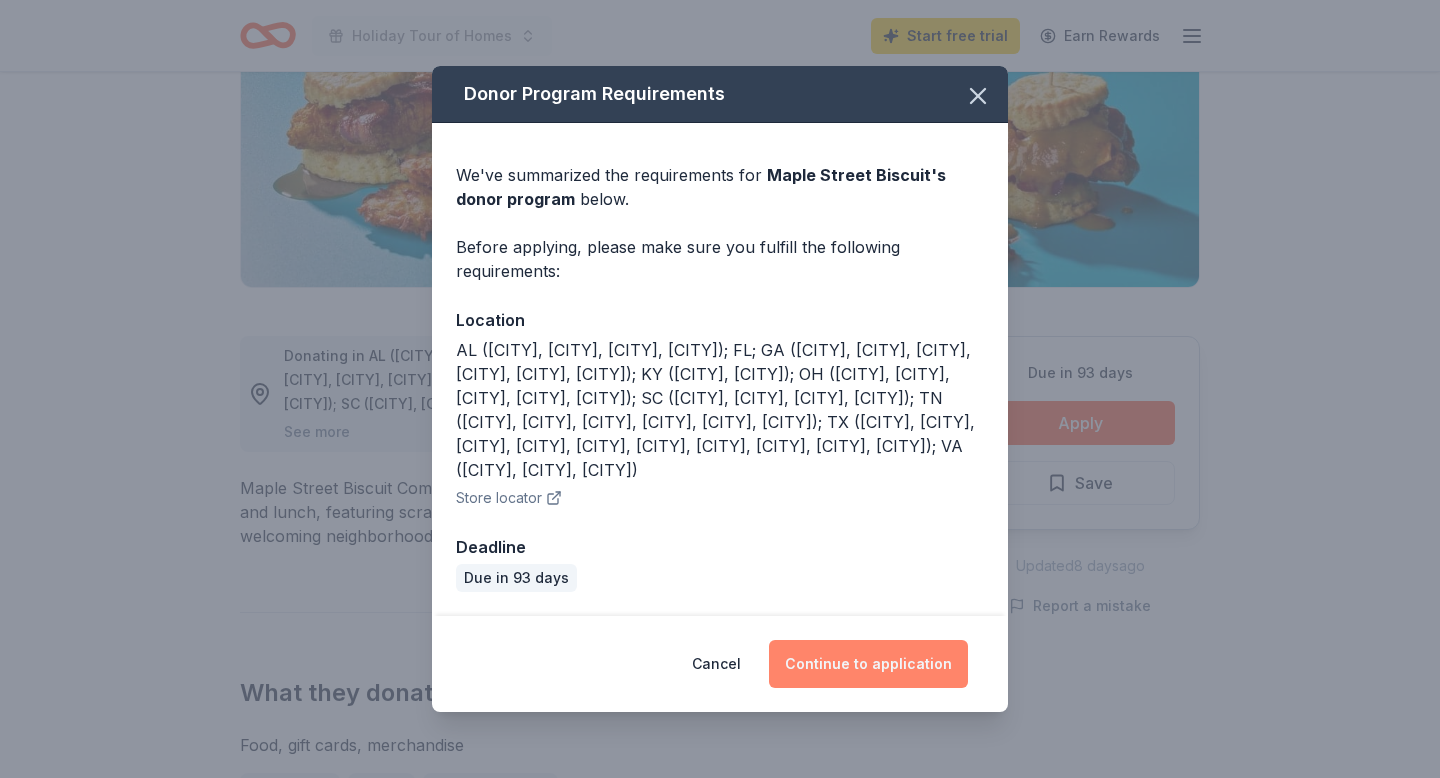 click on "Continue to application" at bounding box center (868, 664) 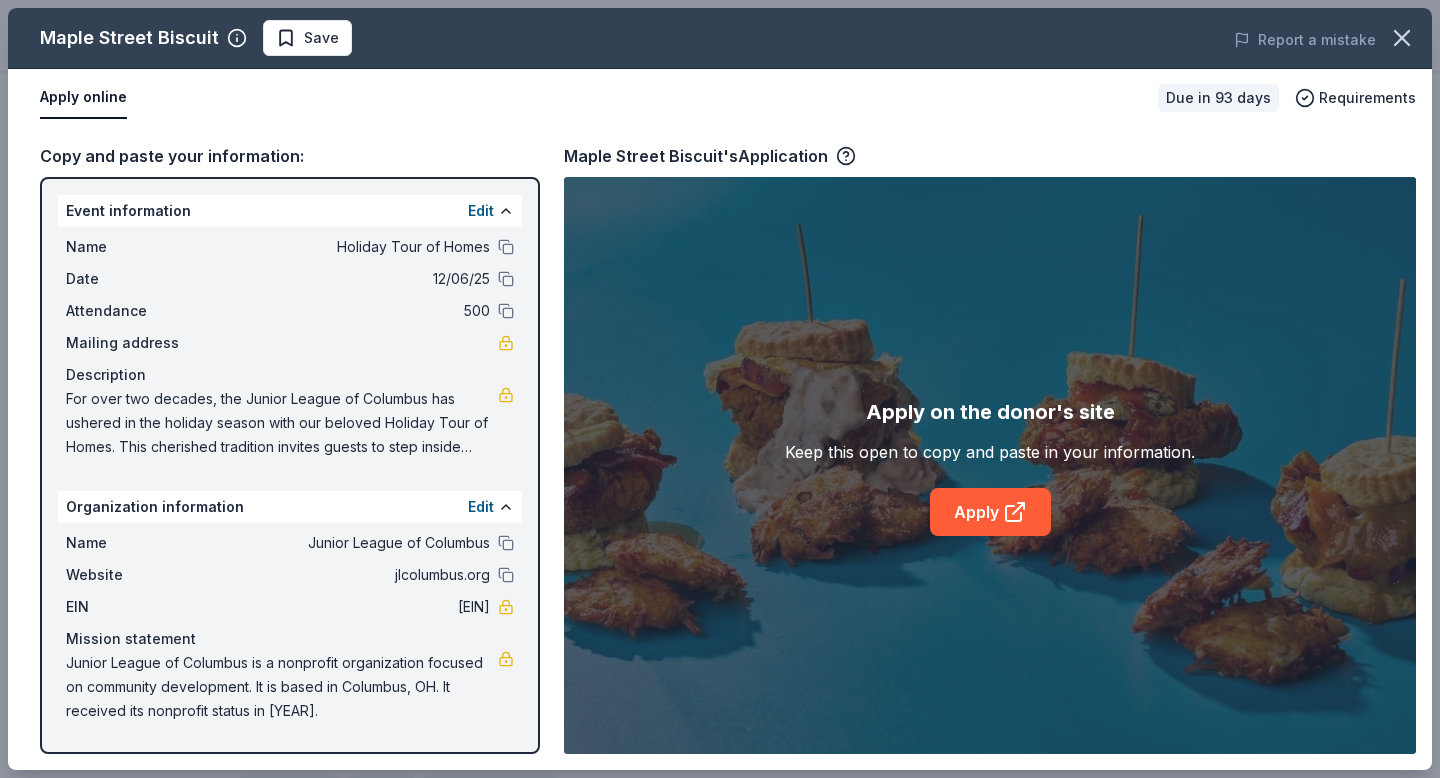 click on "Copy and paste your information:" at bounding box center (290, 156) 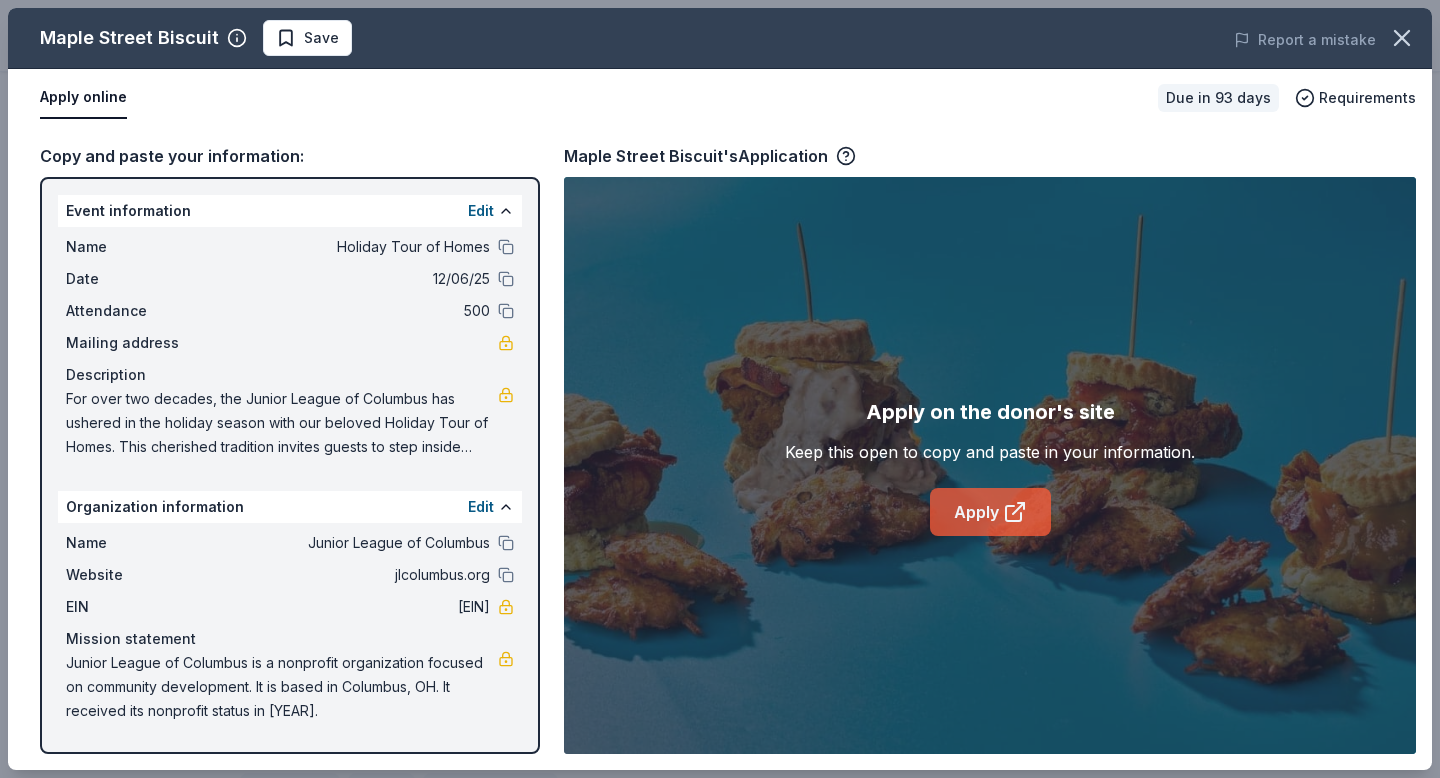 click on "Apply" at bounding box center (990, 512) 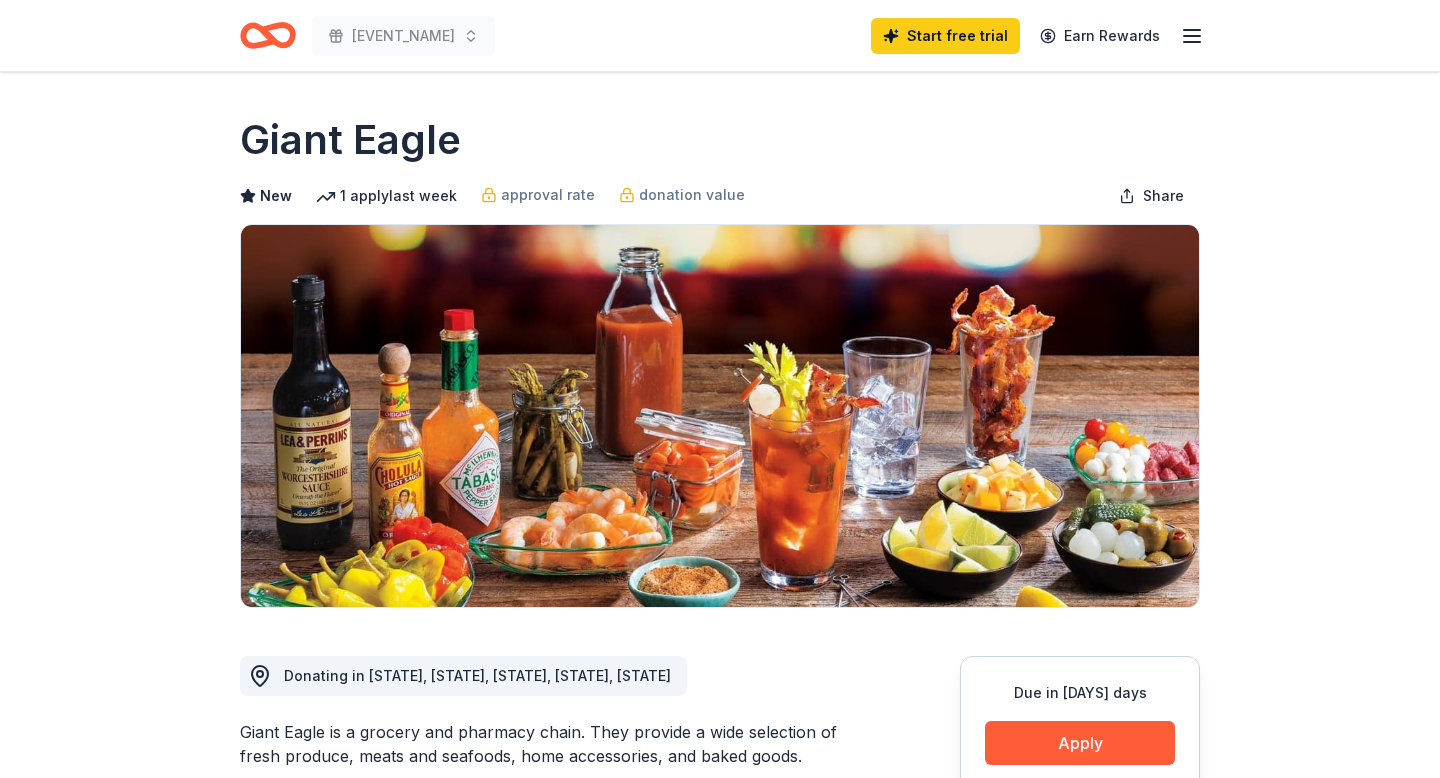 scroll, scrollTop: 0, scrollLeft: 0, axis: both 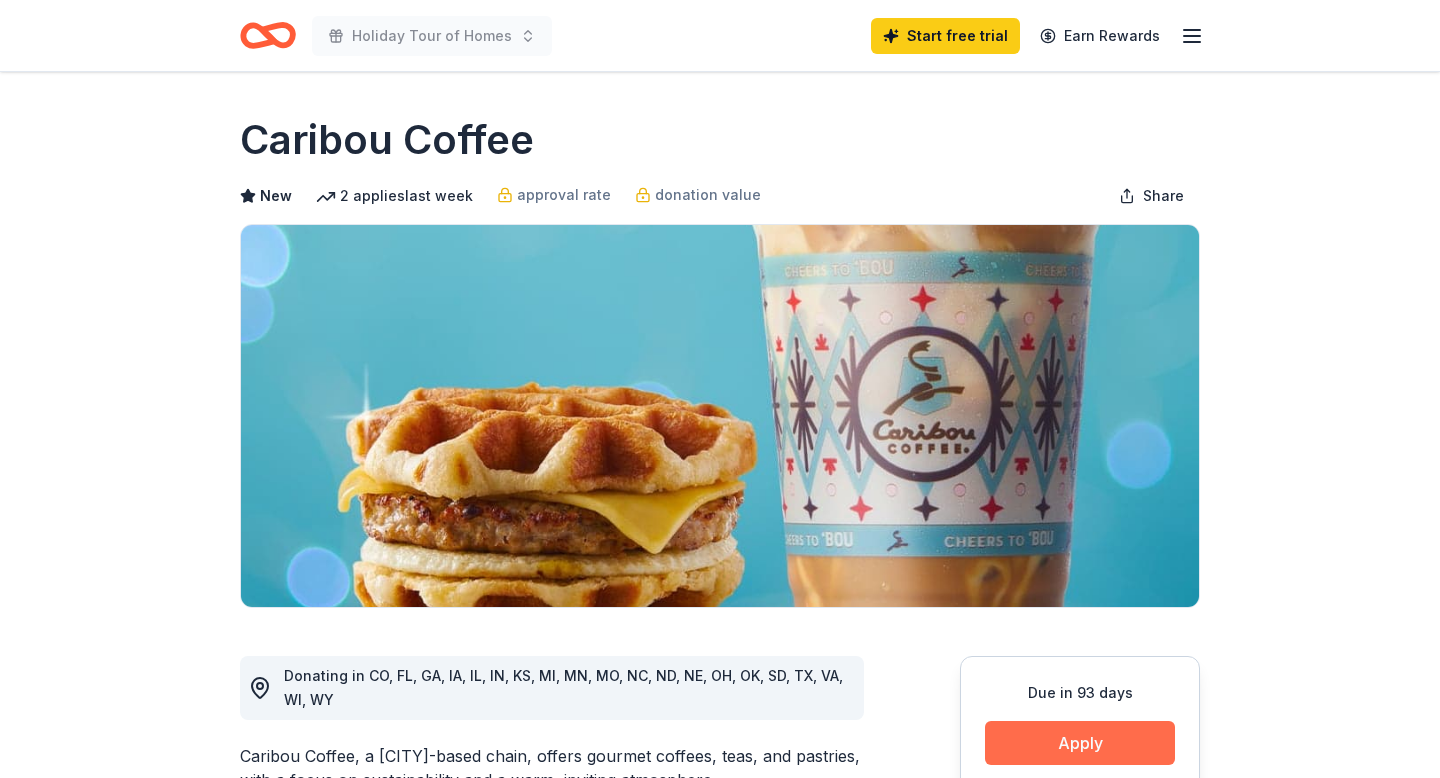 click on "Apply" at bounding box center [1080, 743] 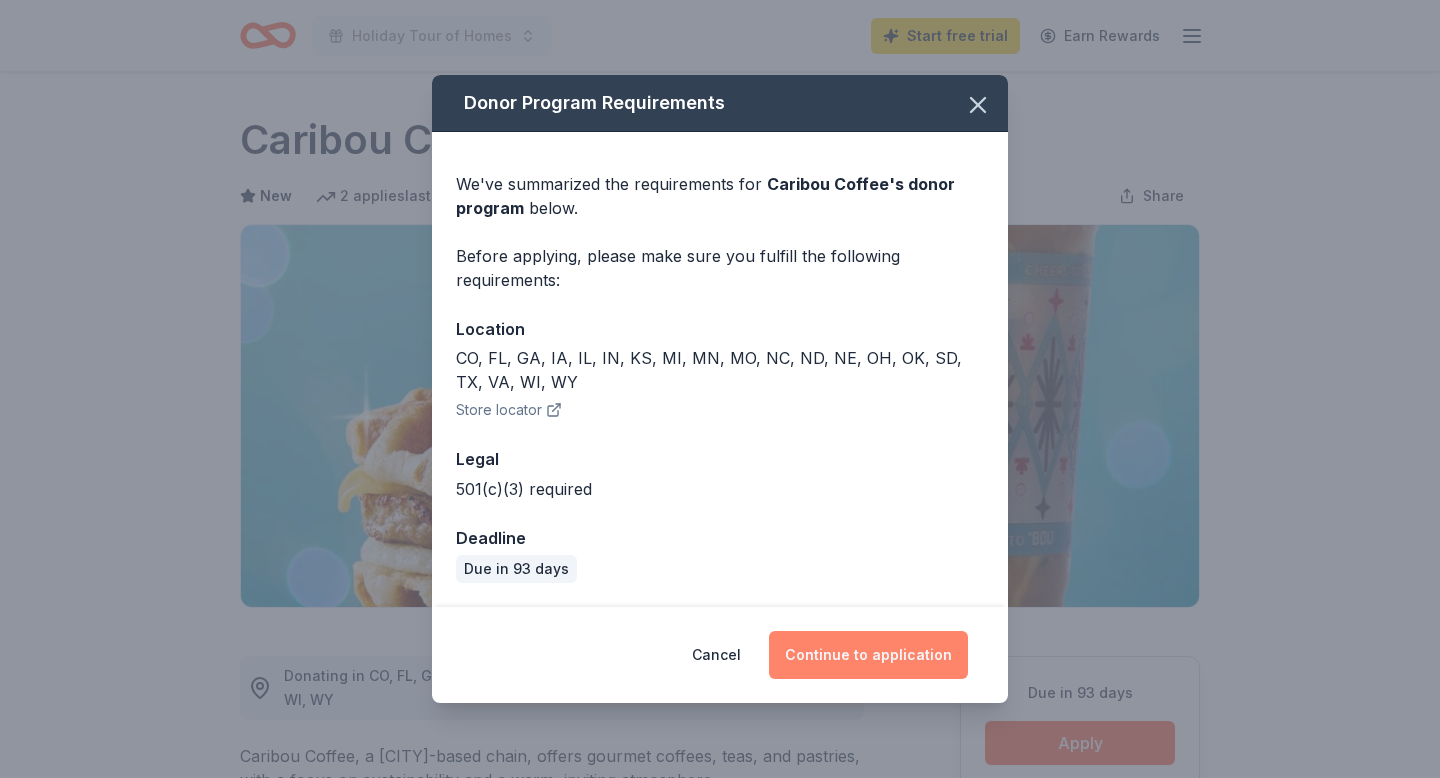 click on "Continue to application" at bounding box center [868, 655] 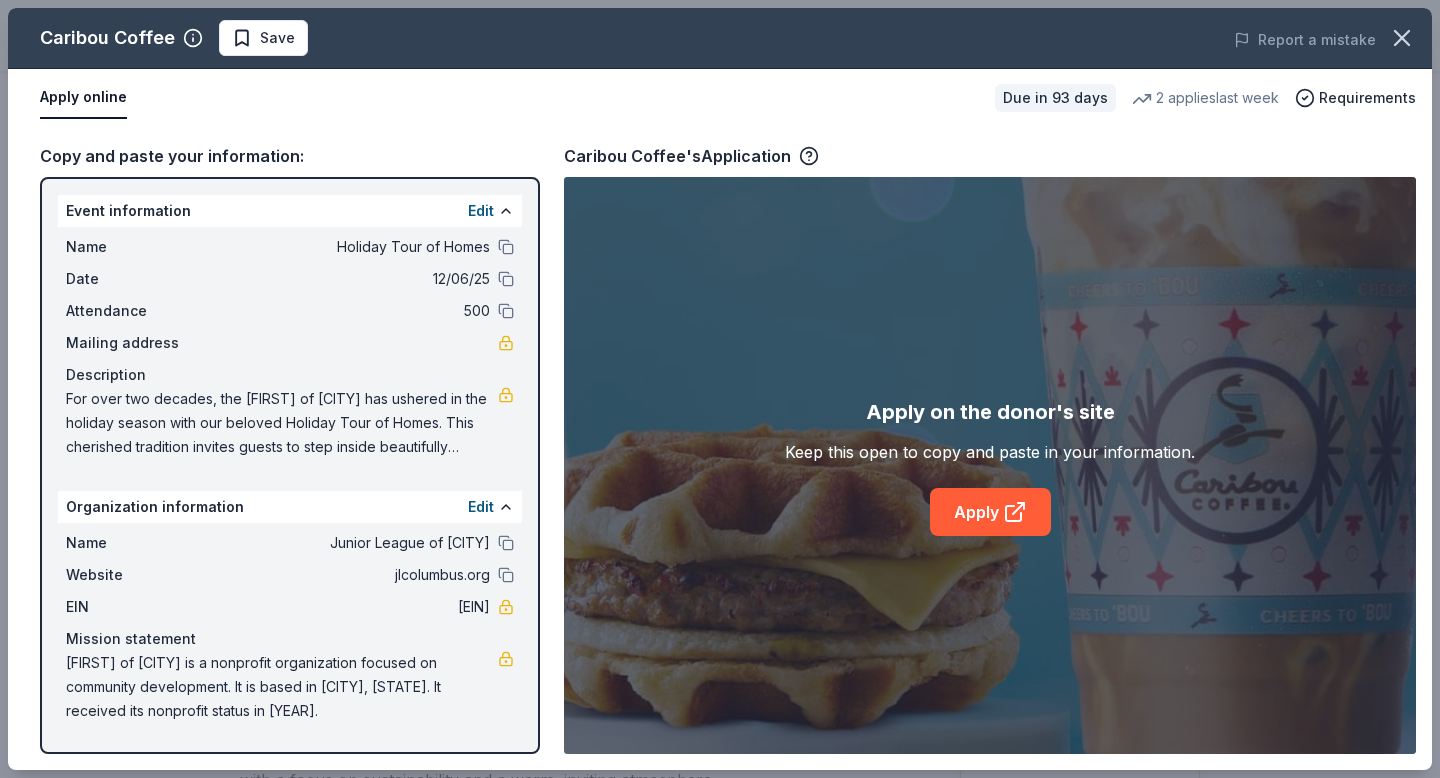 click on "Apply online Due in 93 days 2   applies  last week Requirements" at bounding box center (720, 98) 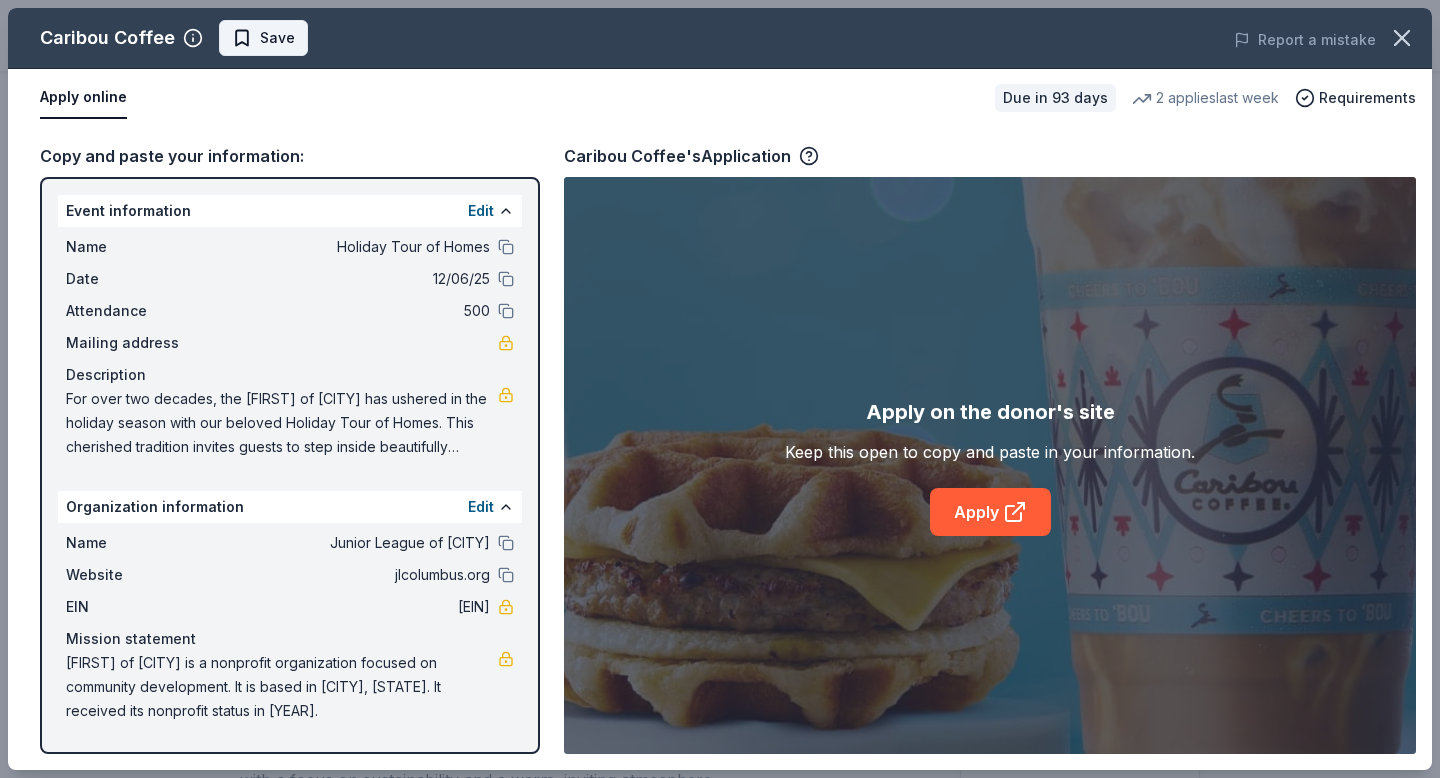 click on "Save" at bounding box center (277, 38) 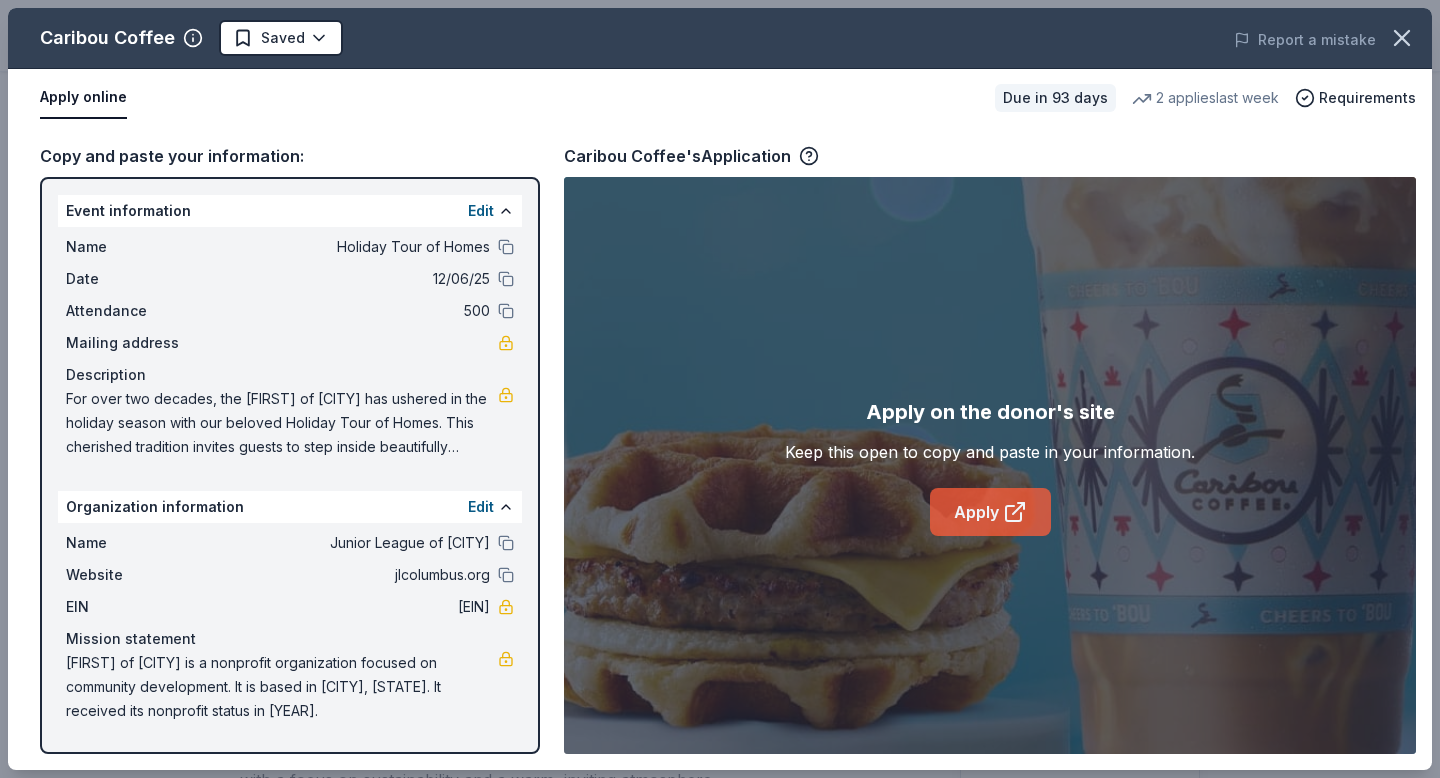 click on "Apply" at bounding box center [990, 512] 